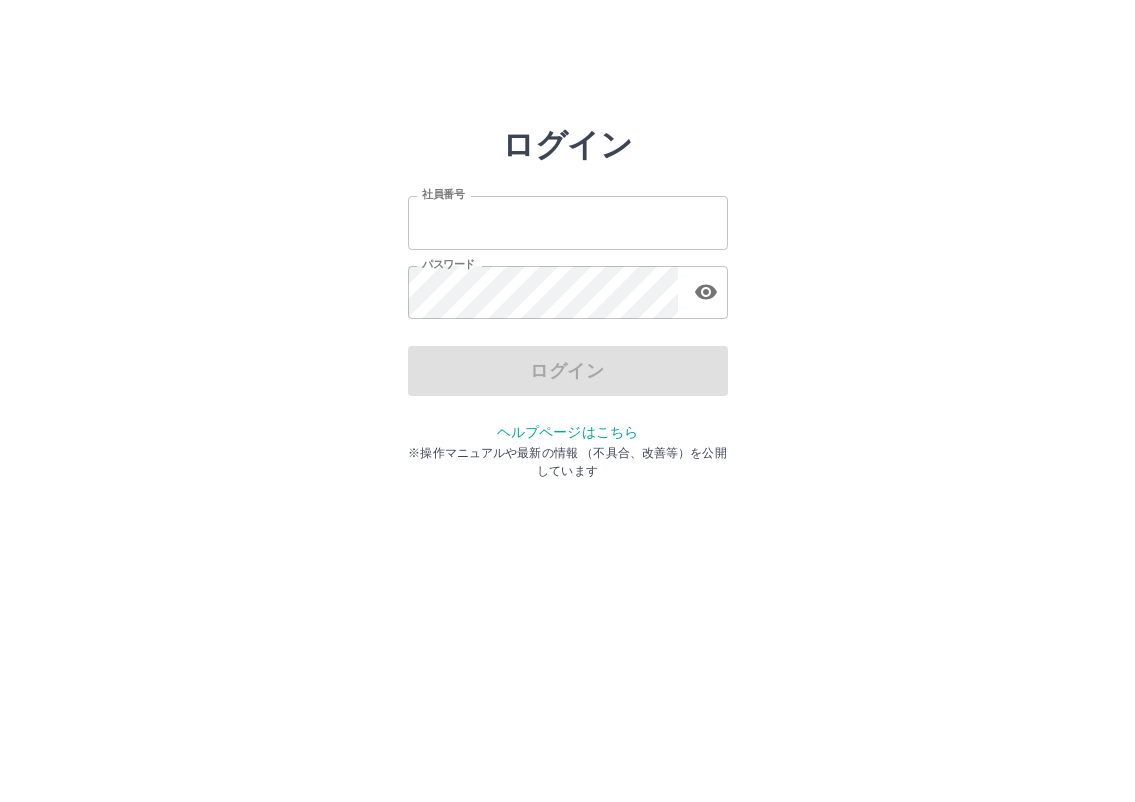 scroll, scrollTop: 0, scrollLeft: 0, axis: both 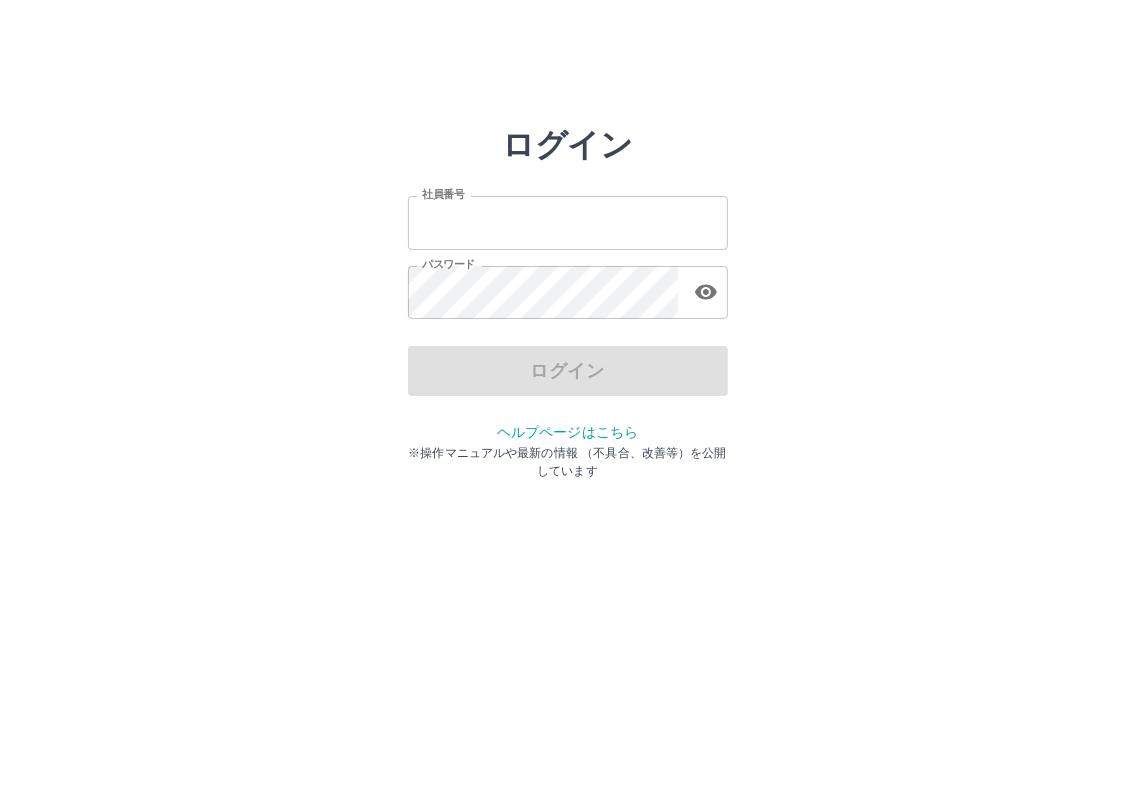 type on "*******" 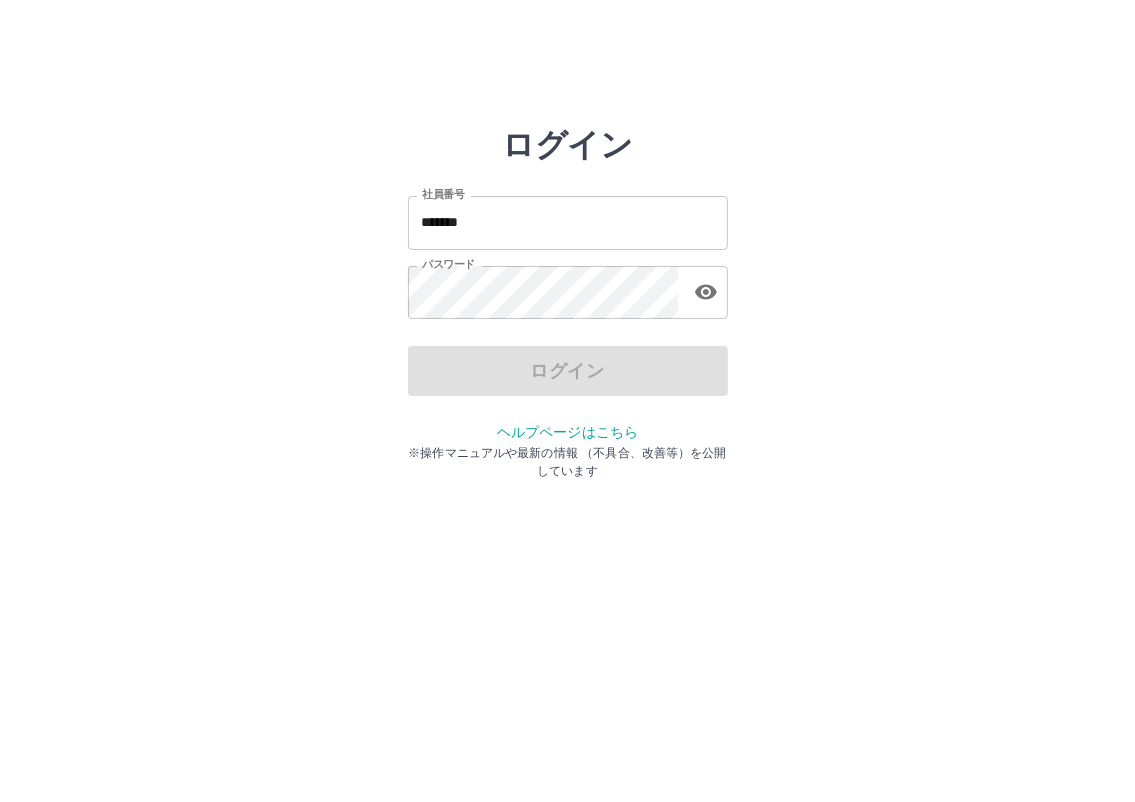 click on "ログイン" at bounding box center [568, 371] 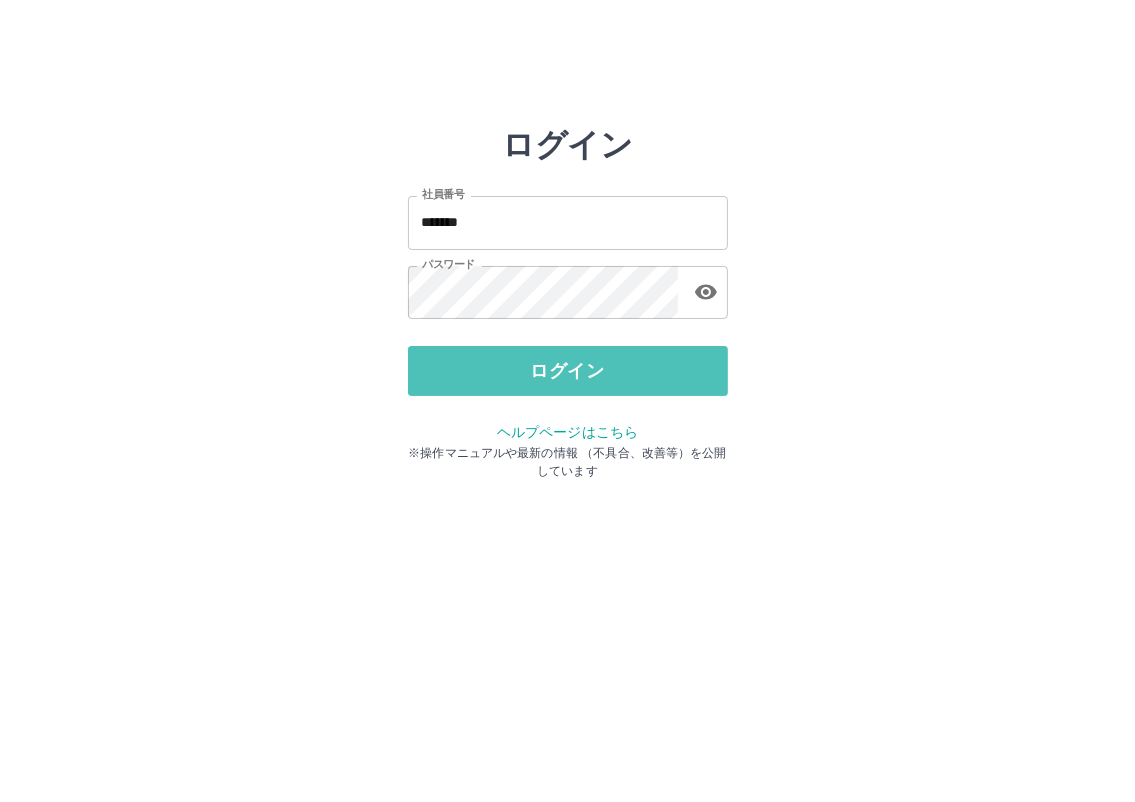 click on "ログイン" at bounding box center [568, 371] 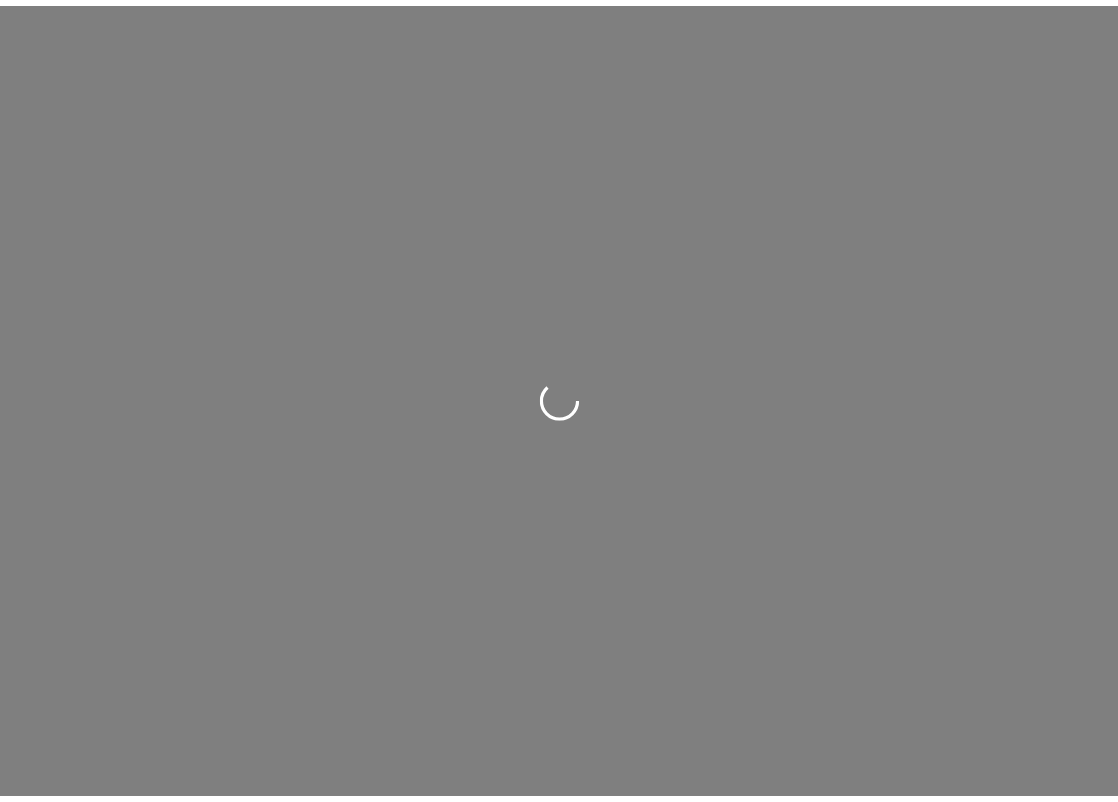 scroll, scrollTop: 0, scrollLeft: 0, axis: both 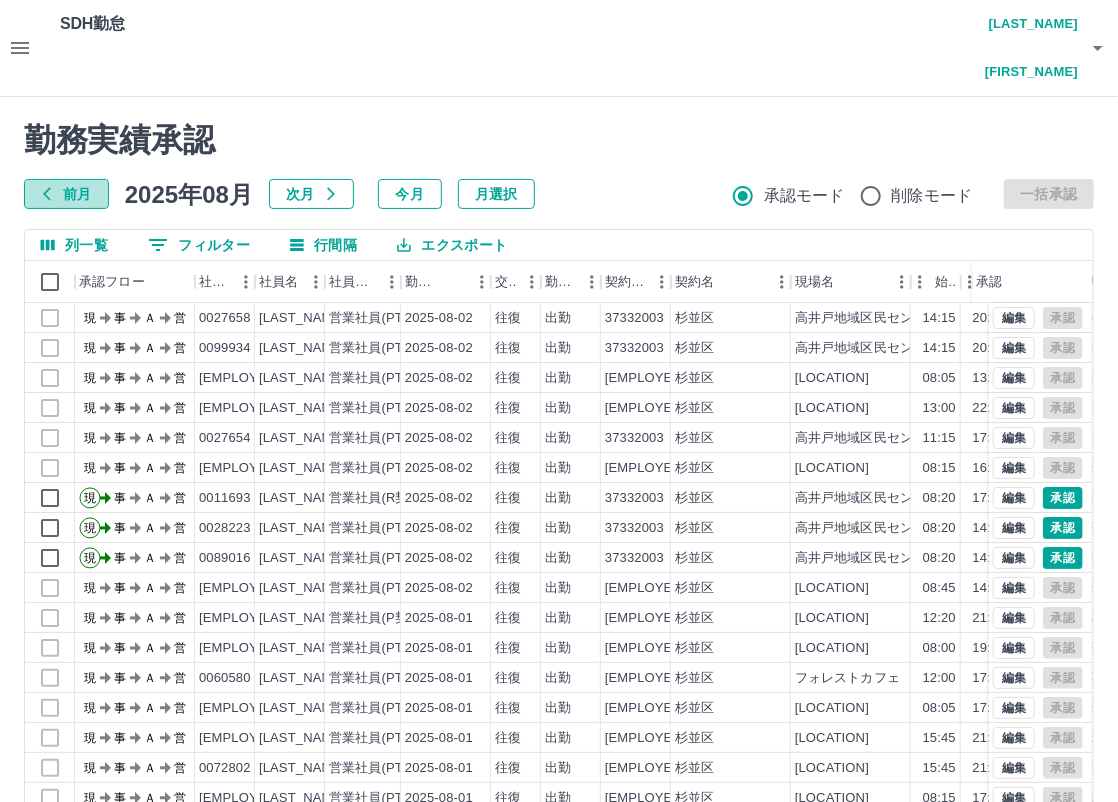 click on "前月" at bounding box center (66, 194) 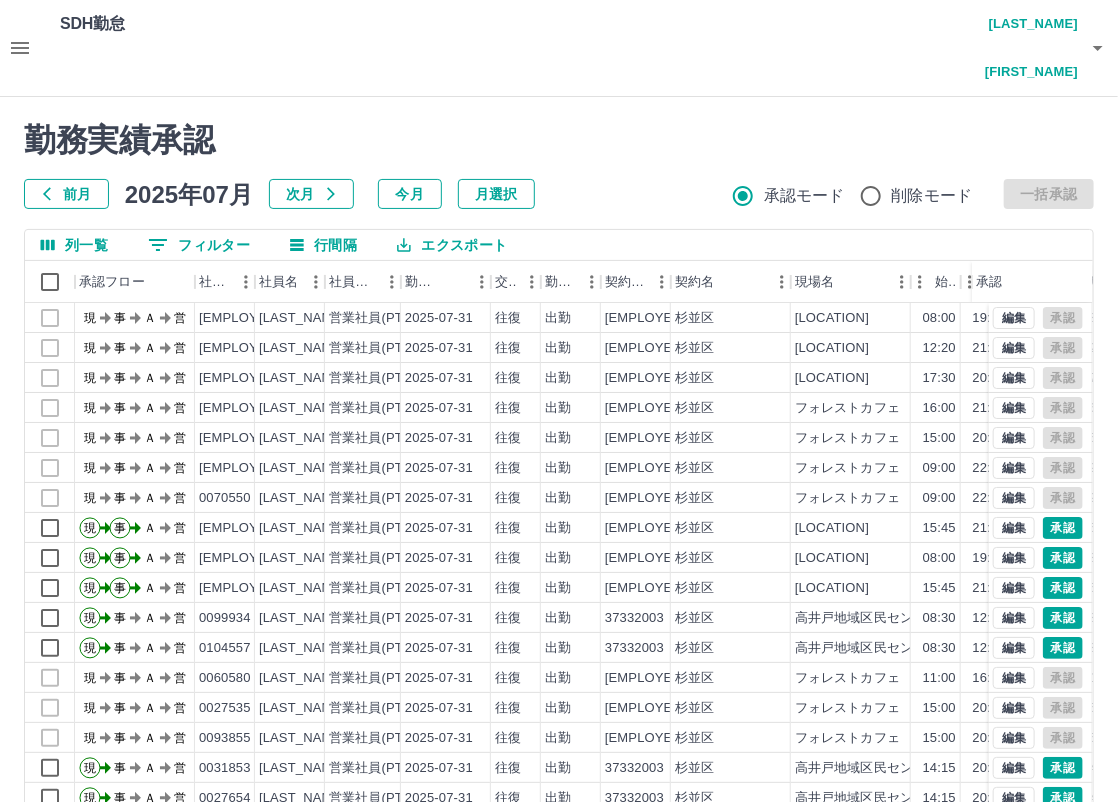 click on "SDH勤怠 [LAST_NAME]　[FIRST_NAME] 勤務実績承認 前月 2025年07月 次月 今月 月選択 承認モード 削除モード 一括承認 列一覧 0 フィルター 行間隔 エクスポート 承認フロー 社員番号 社員名 社員区分 勤務日 交通費 勤務区分 契約コード 契約名 現場名 始業 終業 休憩 所定開始 所定終業 所定休憩 拘束 承認 現 事 Ａ 営 0098457 [LAST_NAME]　[FIRST_NAME] 営業社員(PT契約) 2025-07-31 往復 出勤 37332001 [CITY] 高井戸地域区民センター 08:00 19:00 01:00 08:00 17:00 01:00 11:00 現 事 Ａ 営 0105763 [LAST_NAME]　[FIRST_NAME] 営業社員(PT契約) 2025-07-31 往復 出勤 37332001 [CITY] 高井戸地域区民センター 12:20 21:20 01:00 12:20 21:20 01:00 09:00 現 事 Ａ 営 0095700 [LAST_NAME]　[FIRST_NAME] 営業社員(PT契約) 2025-07-31 往復 出勤 37332001 [CITY] 高井戸地域区民センター 17:30 20:15 00:00 17:30 20:15 00:00 02:45 現 事 Ａ 営 0079550 [LAST_NAME]　[FIRST_NAME] 営業社員(PT契約) 2025-07-31 往復 出勤" at bounding box center (559, 446) 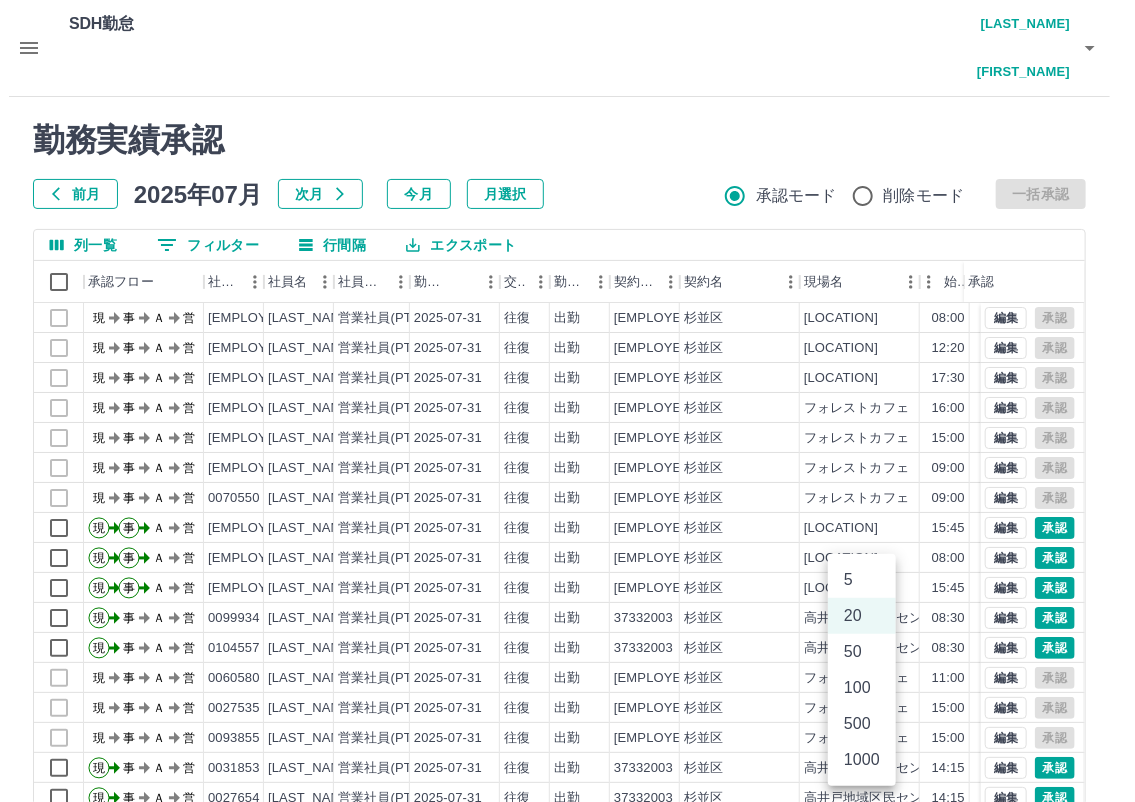 scroll, scrollTop: 7, scrollLeft: 0, axis: vertical 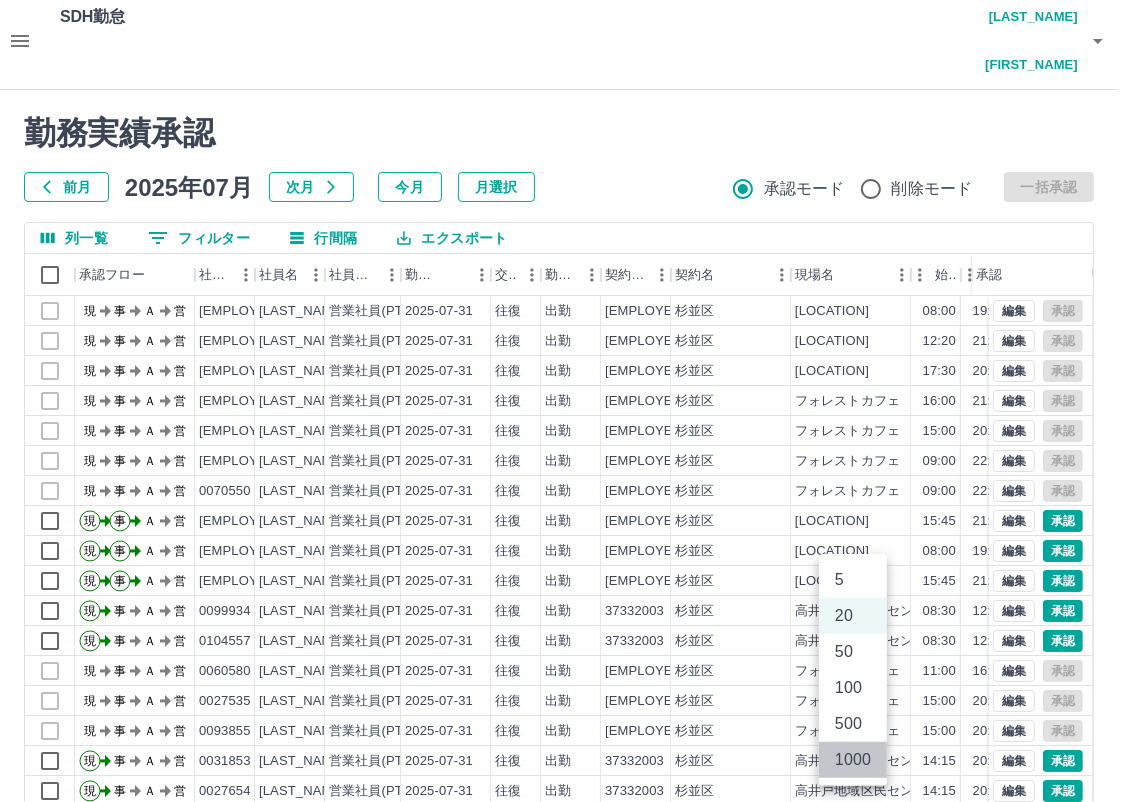 click on "1000" at bounding box center [853, 760] 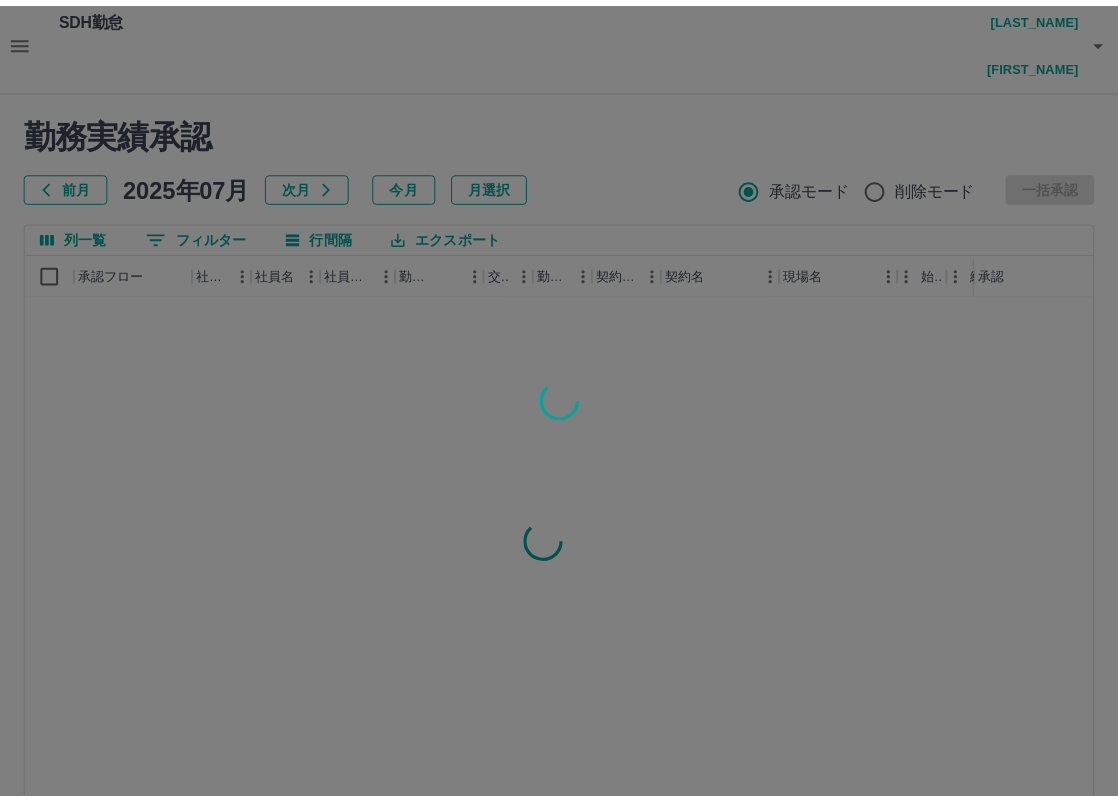 type on "****" 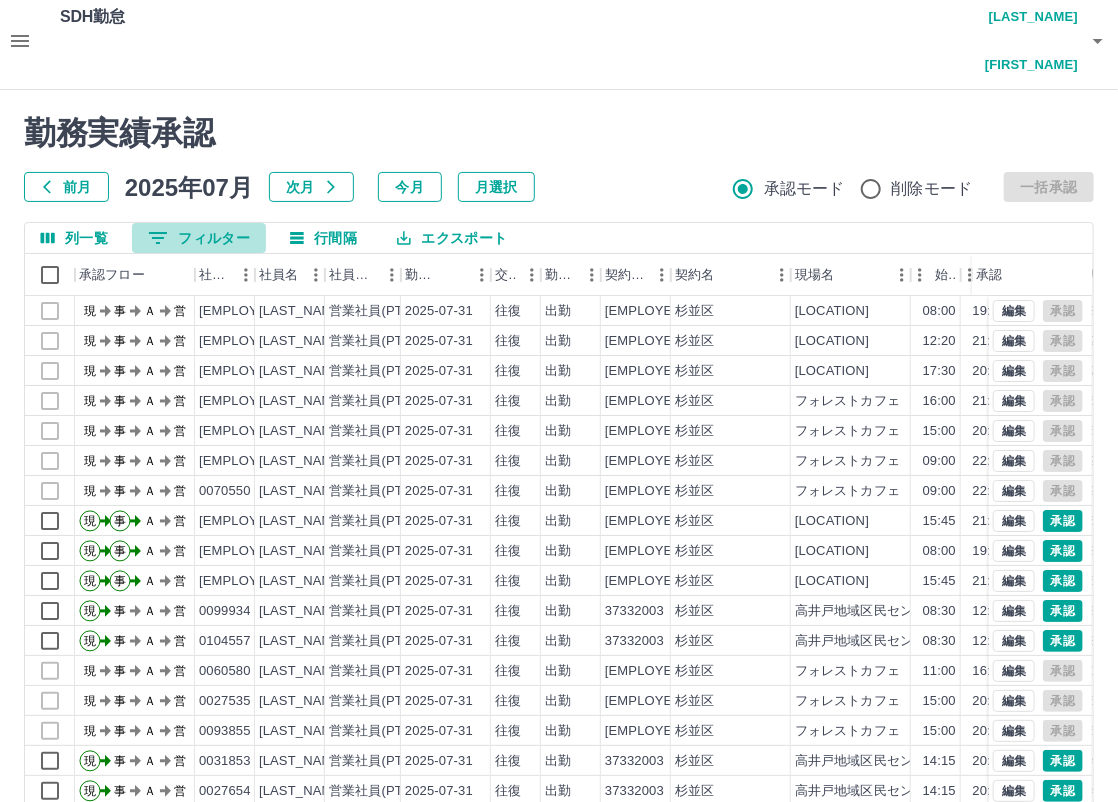 click on "0 フィルター" at bounding box center (199, 238) 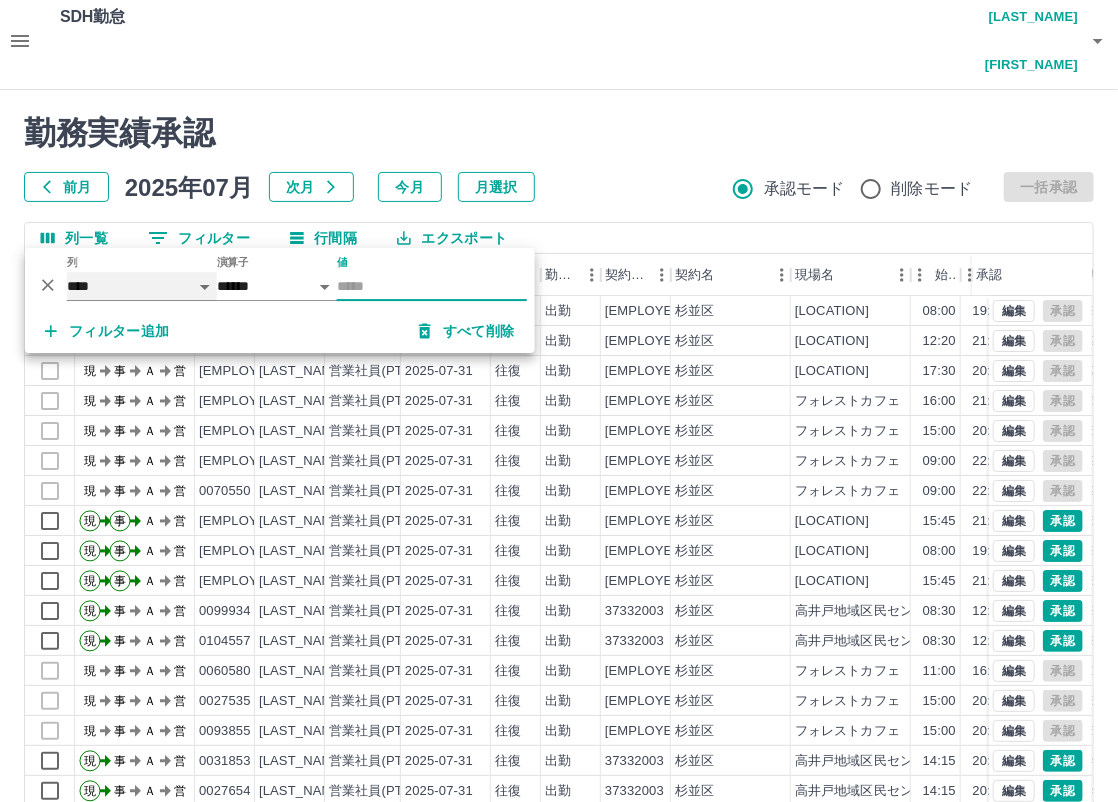 click on "**** *** **** *** *** **** ***** *** *** ** ** ** **** **** **** ** ** *** **** *****" at bounding box center (142, 286) 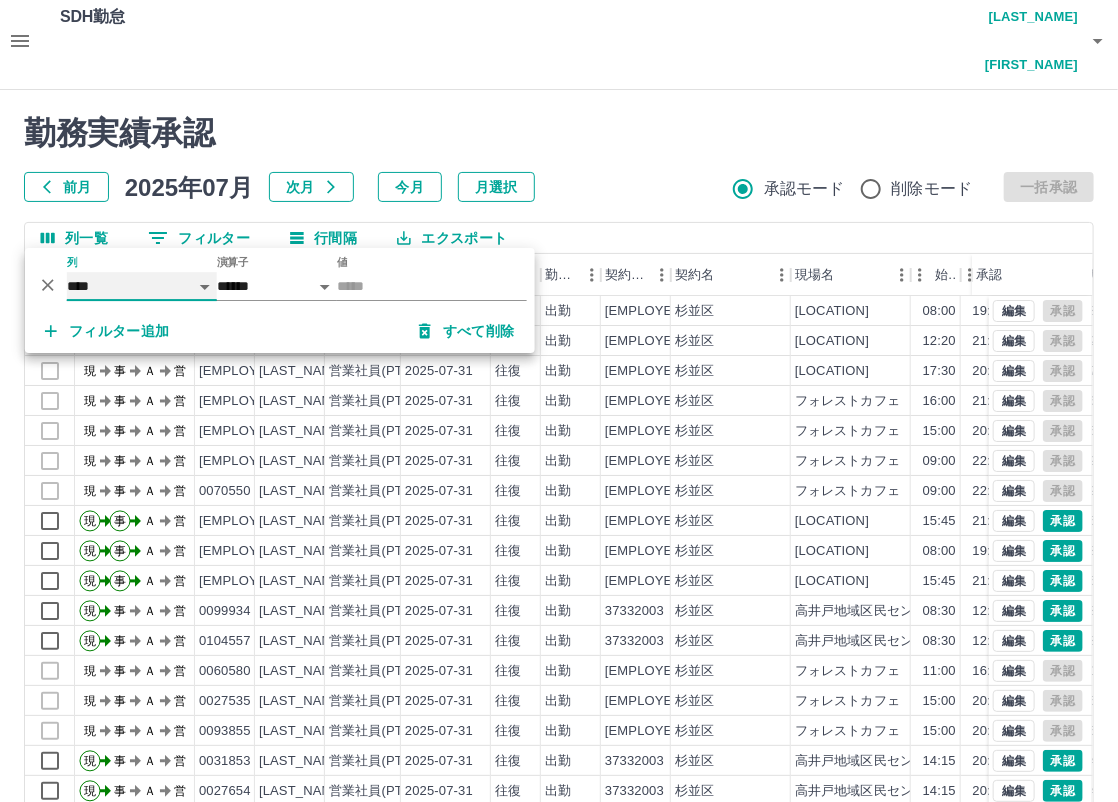 click on "**** *** **** *** *** **** ***** *** *** ** ** ** **** **** **** ** ** *** **** *****" at bounding box center [142, 286] 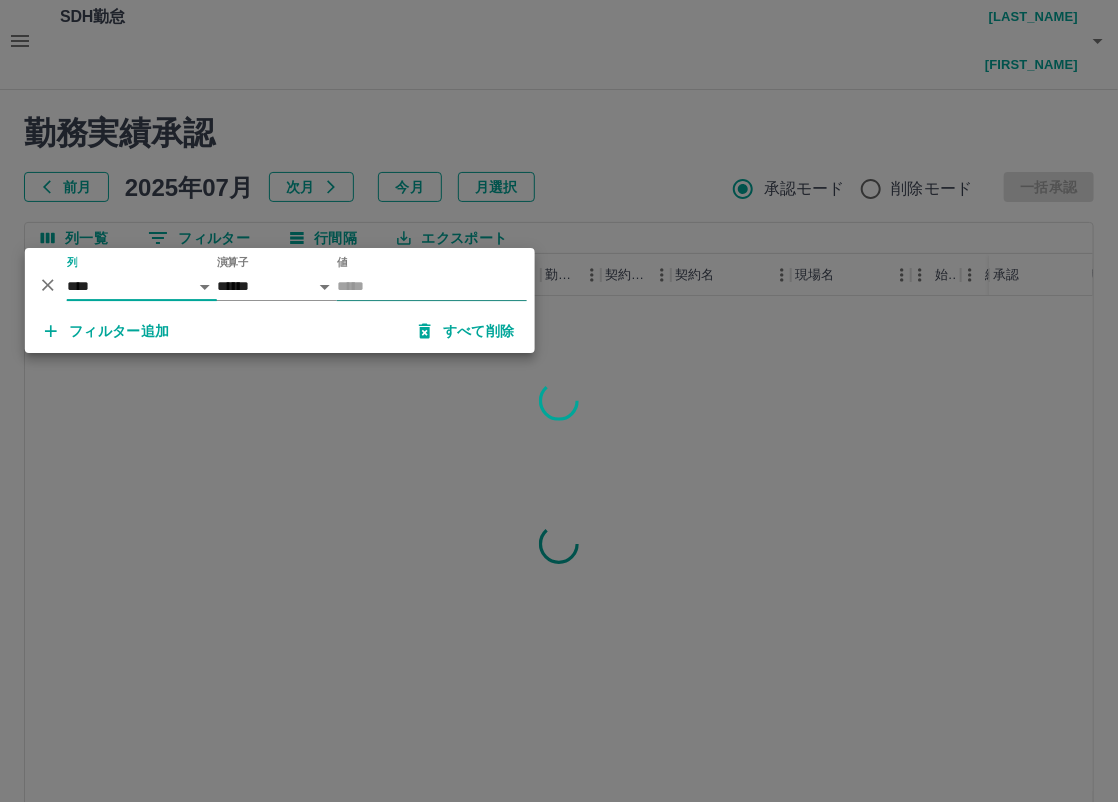 click on "値" at bounding box center [432, 286] 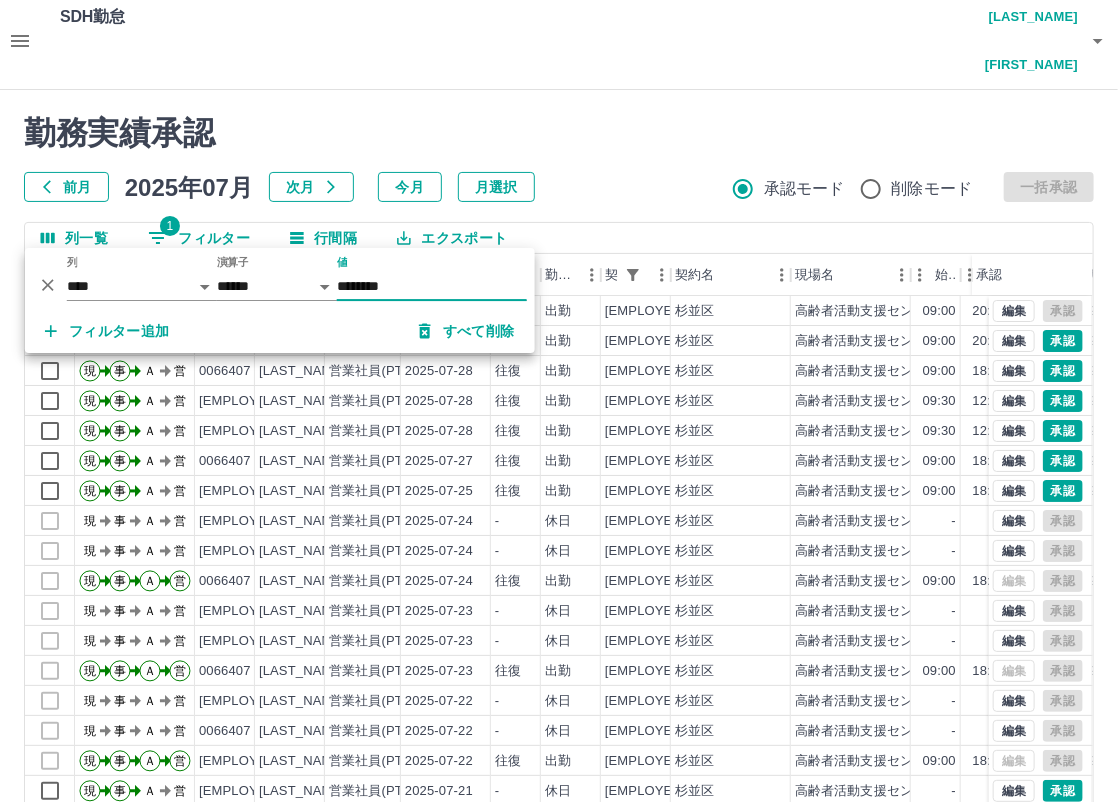 type on "********" 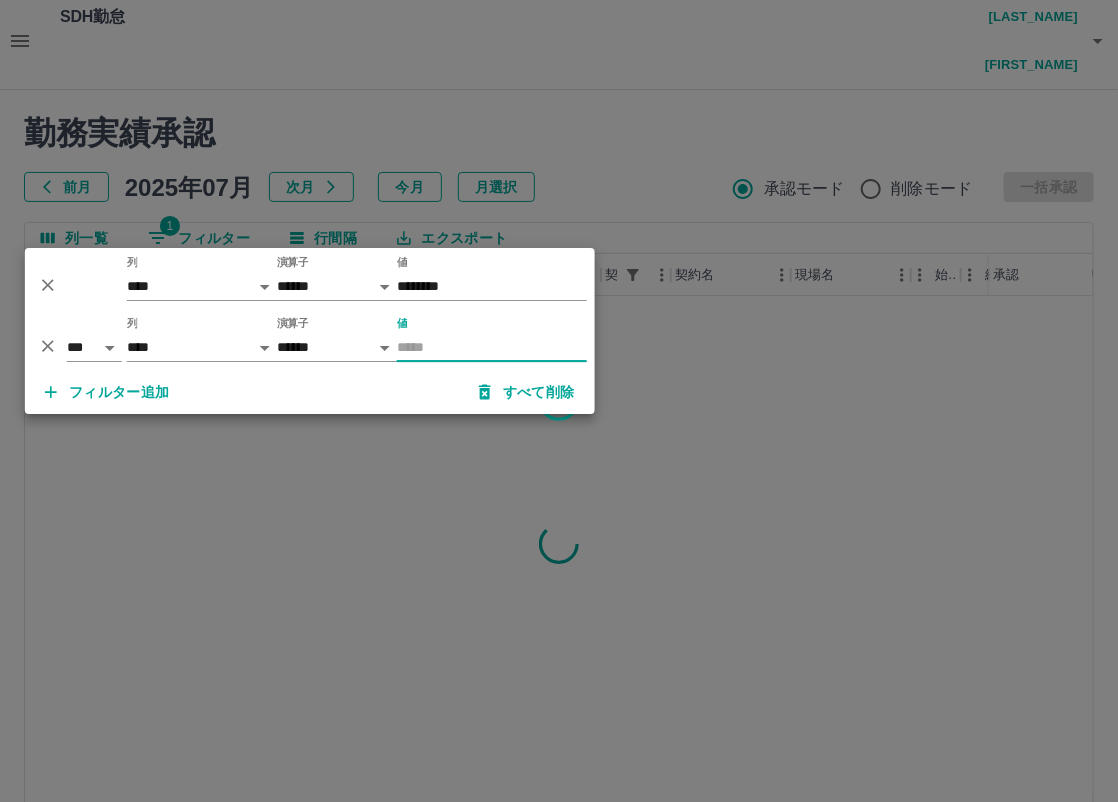 click on "値" at bounding box center [492, 347] 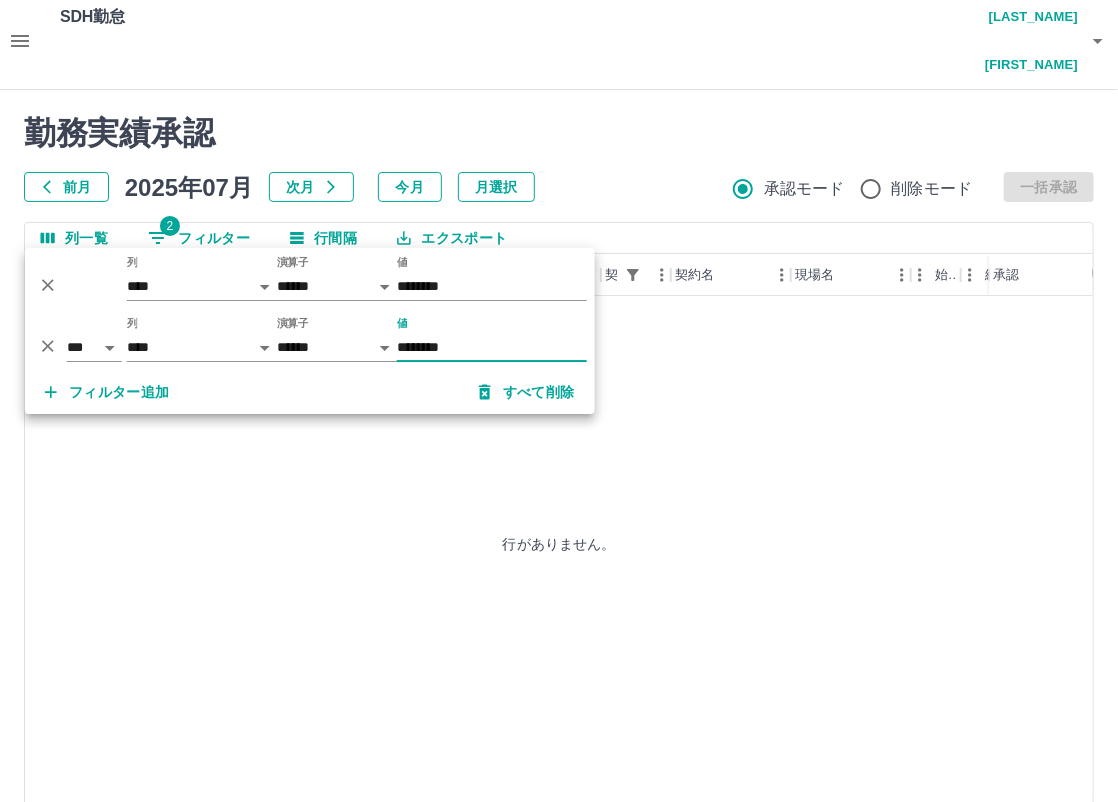 type on "********" 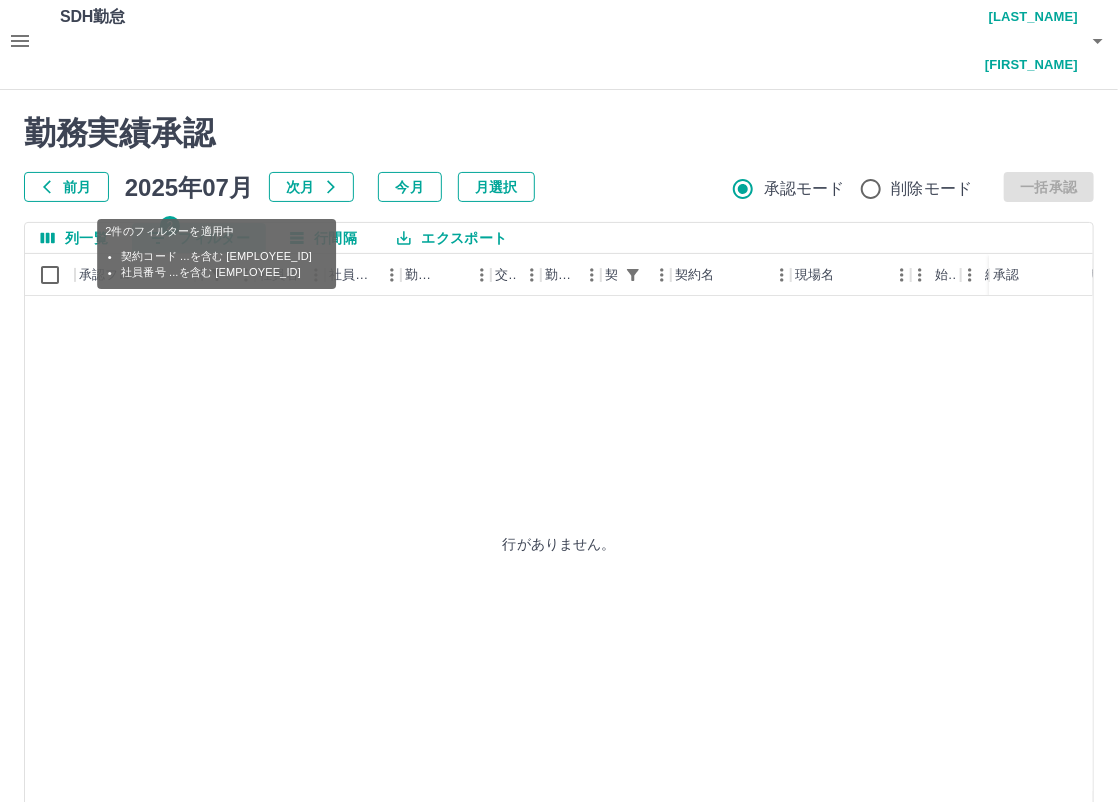 click on "2 フィルター" at bounding box center (199, 238) 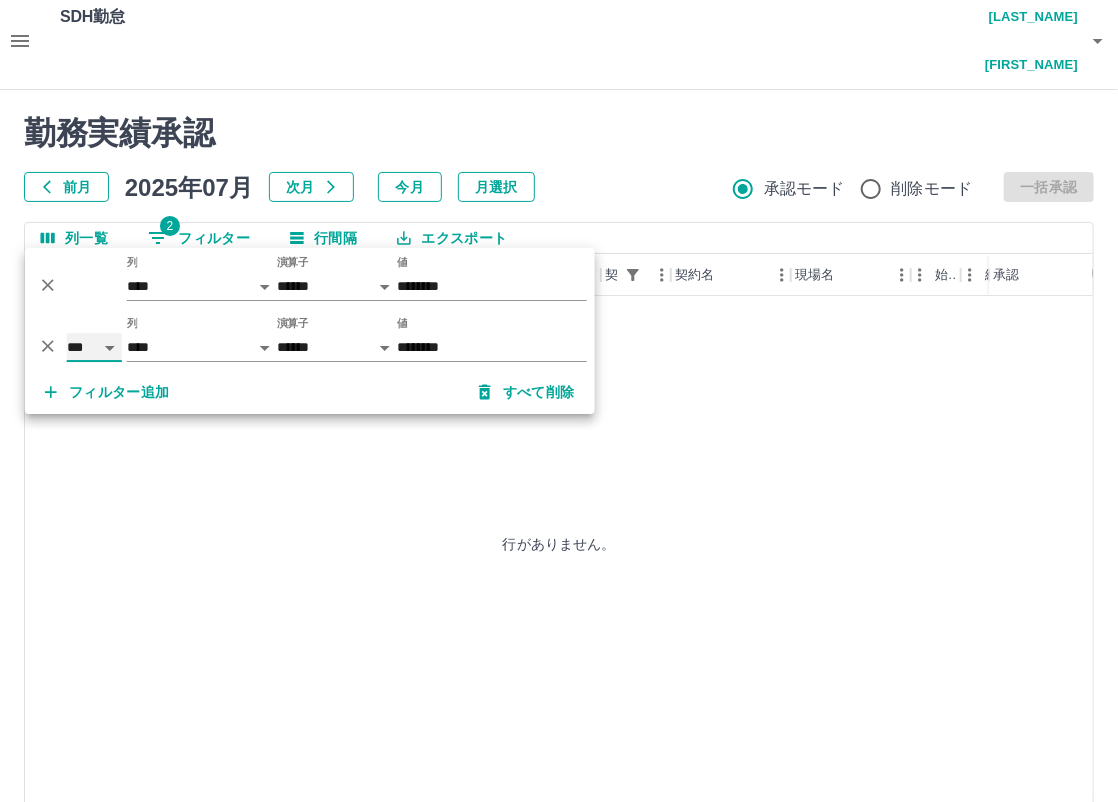 click on "*** **" at bounding box center (94, 347) 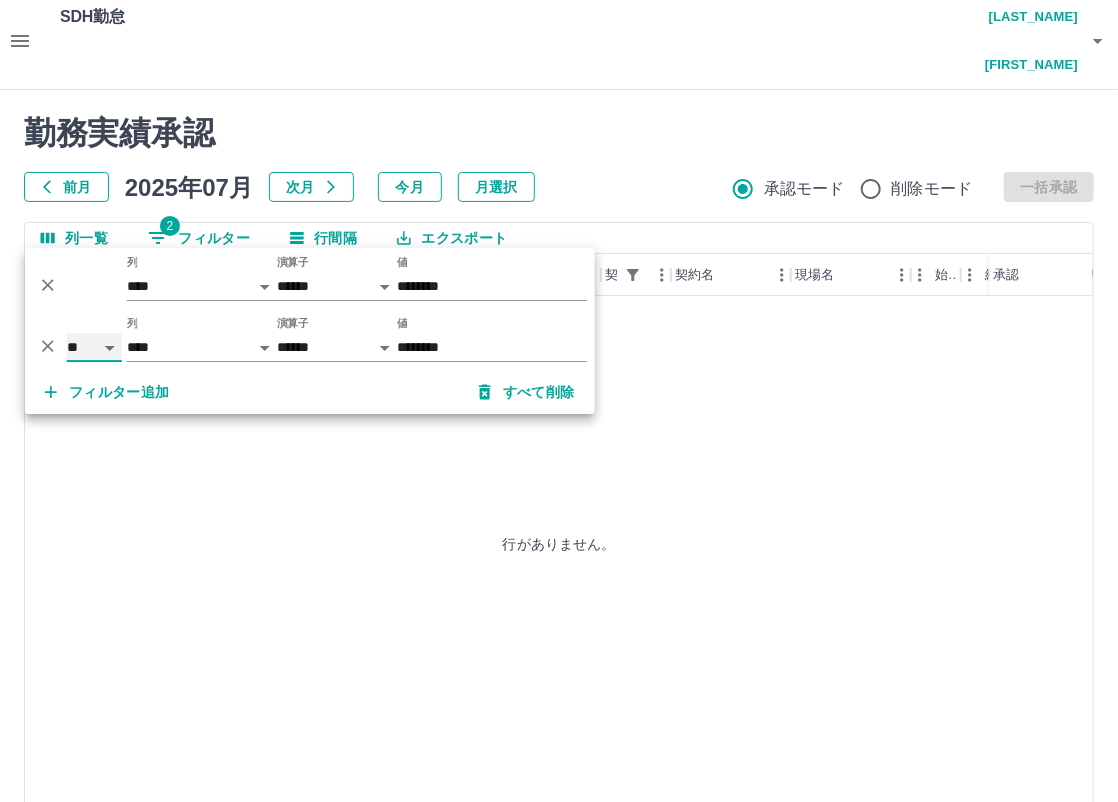 click on "*** **" at bounding box center [94, 347] 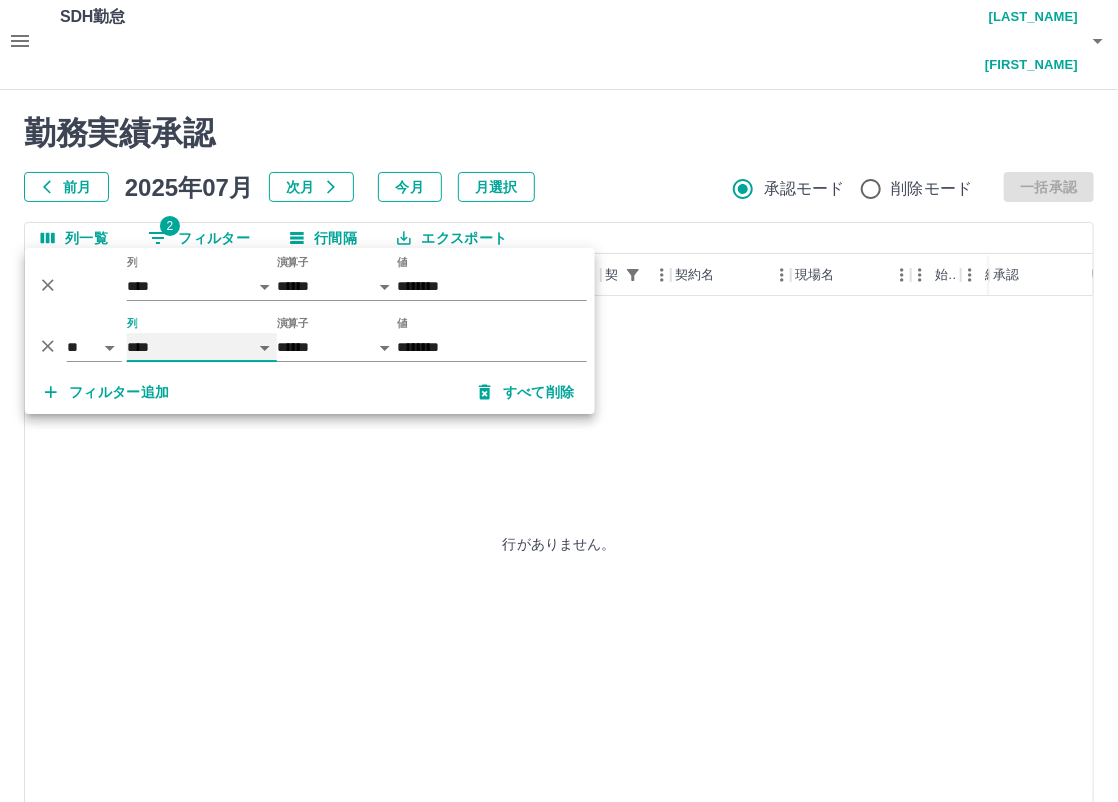 click on "**** *** **** *** *** **** ***** *** *** ** ** ** **** **** **** ** ** *** **** *****" at bounding box center (202, 347) 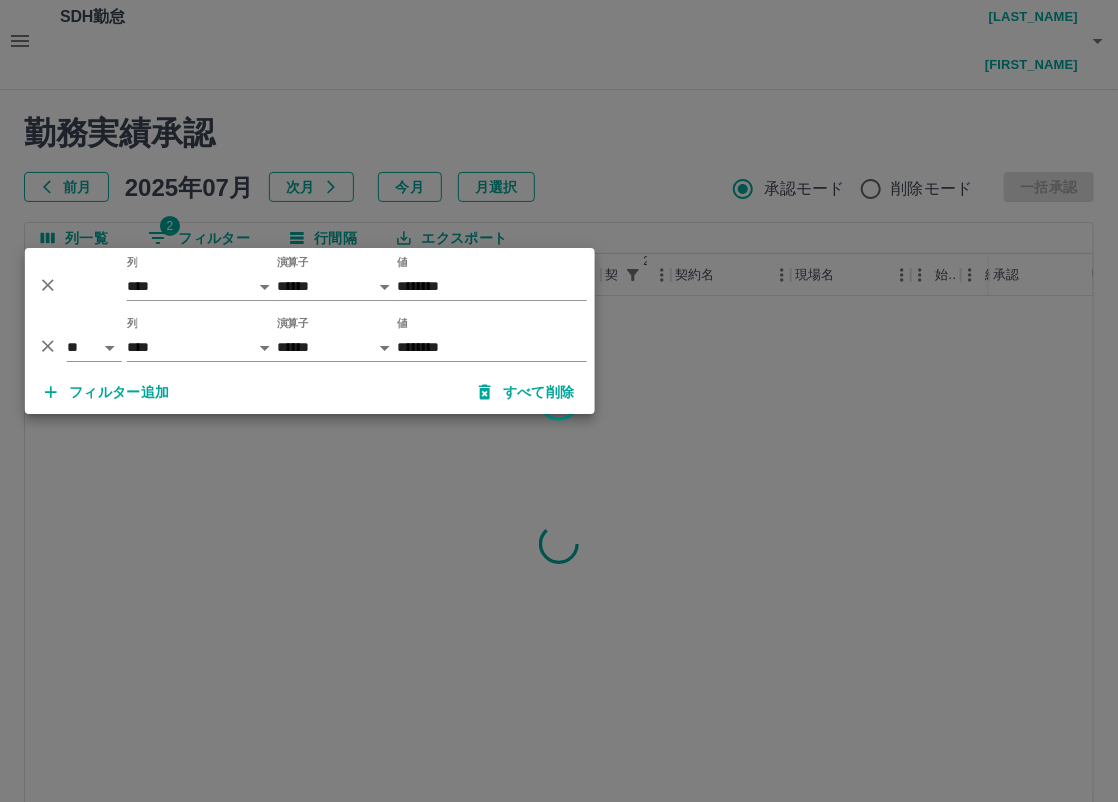 click at bounding box center [559, 401] 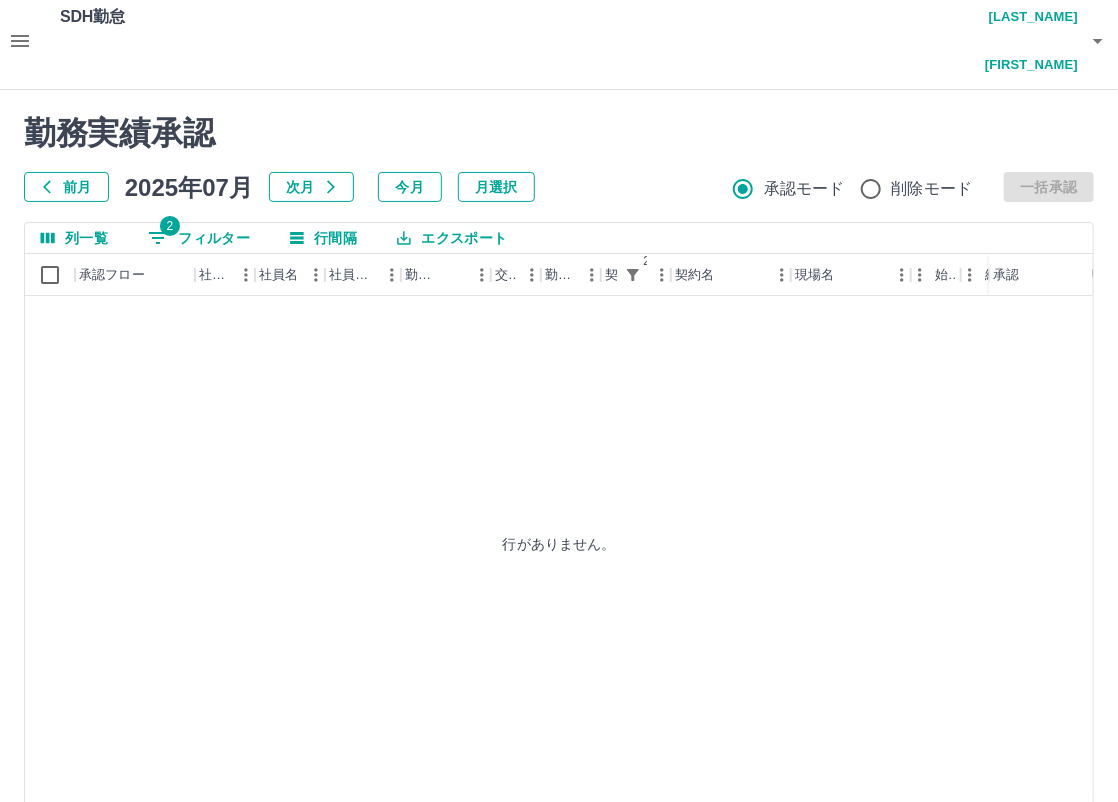 click on "2 フィルター" at bounding box center [199, 238] 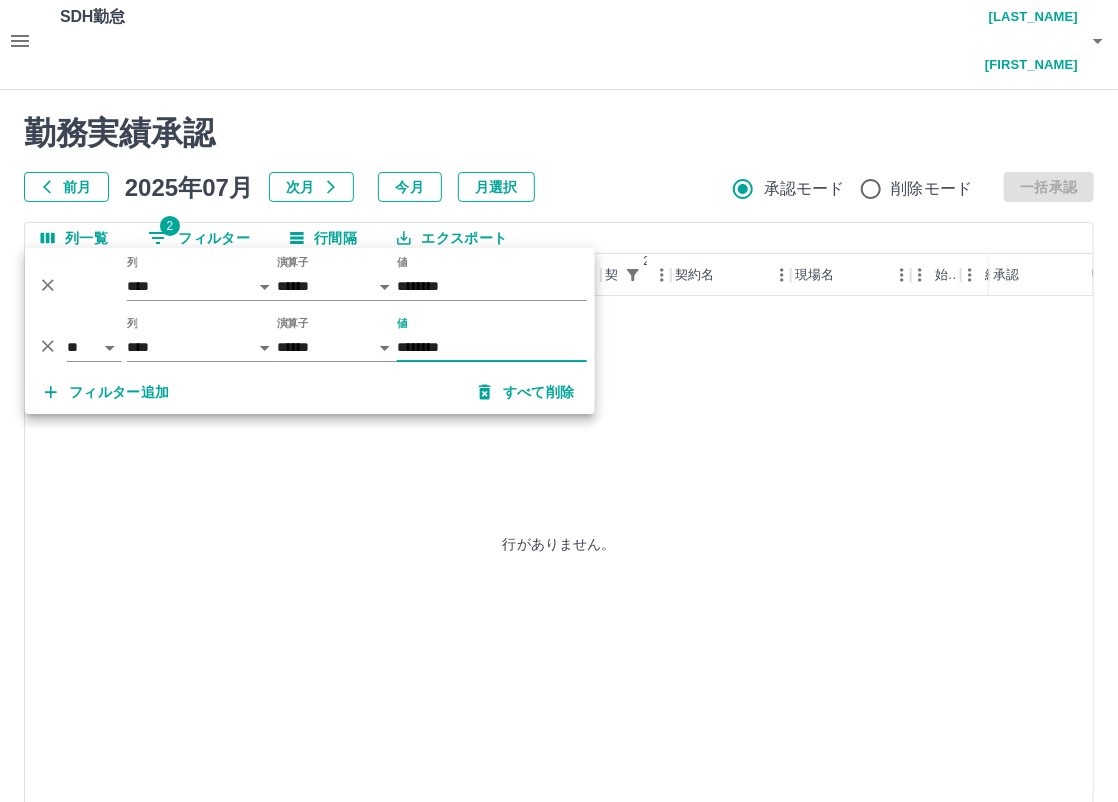 click 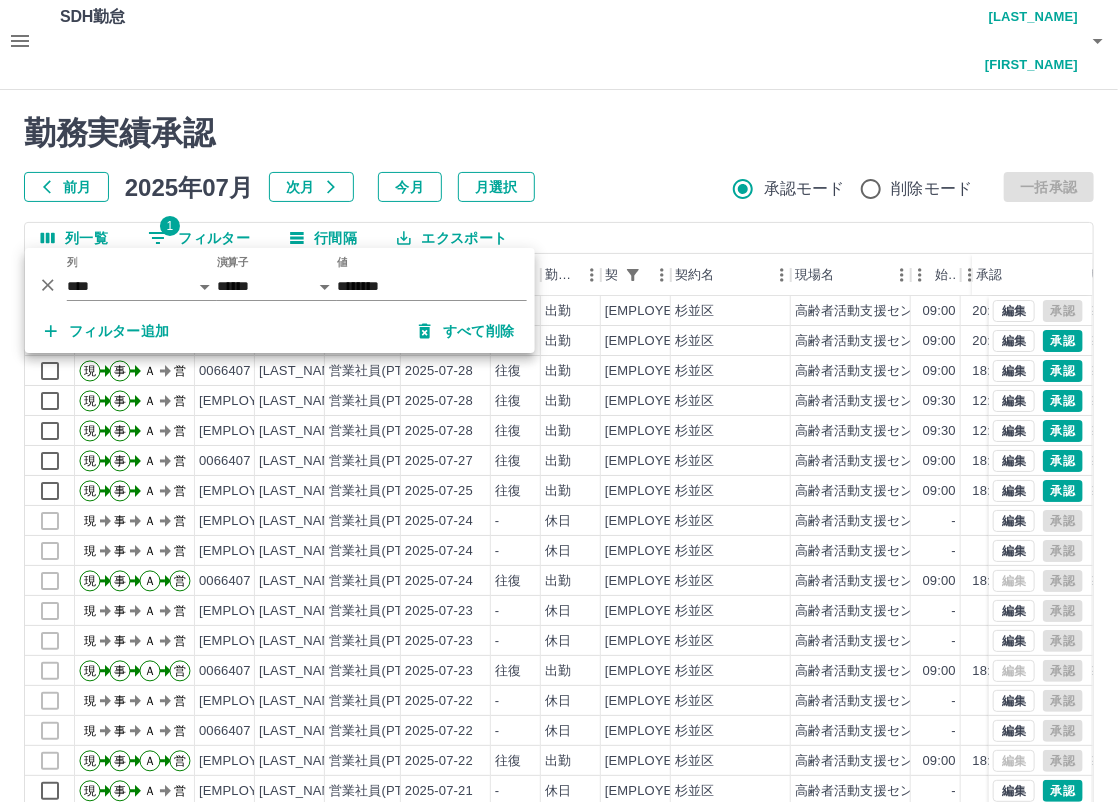 click on "勤務実績承認 前月 2025年07月 次月 今月 月選択 承認モード 削除モード 一括承認" at bounding box center (559, 158) 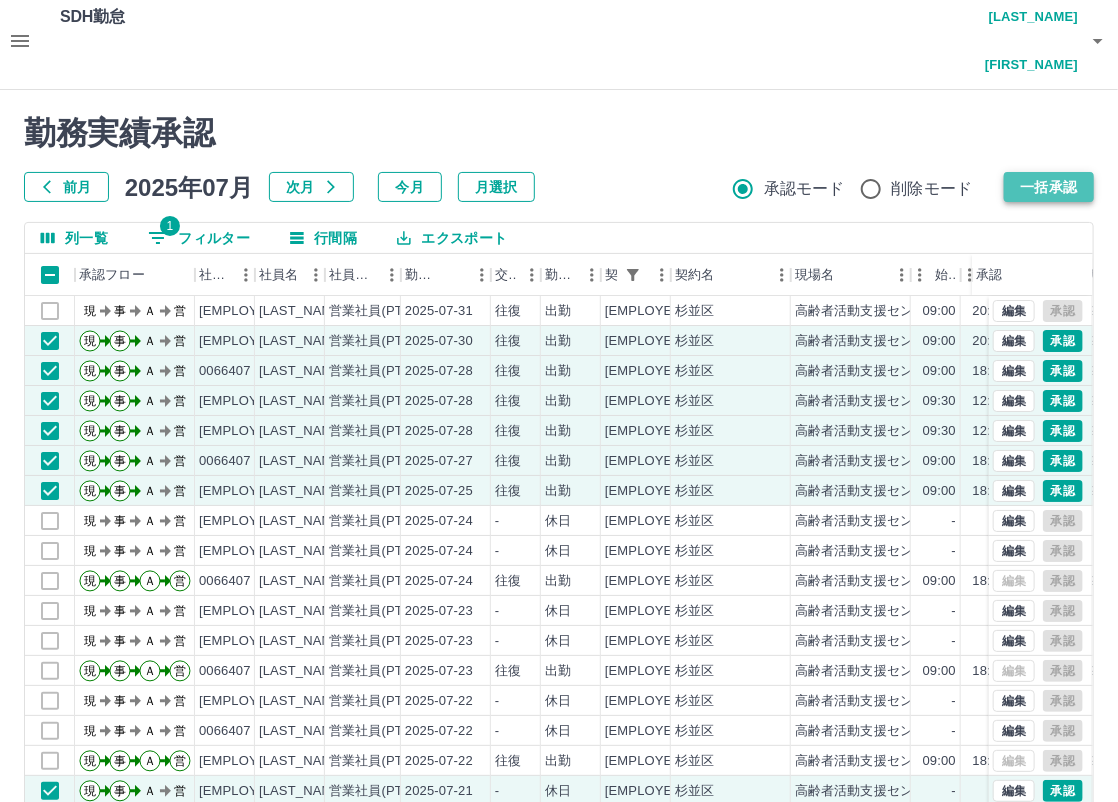 click on "一括承認" at bounding box center (1049, 187) 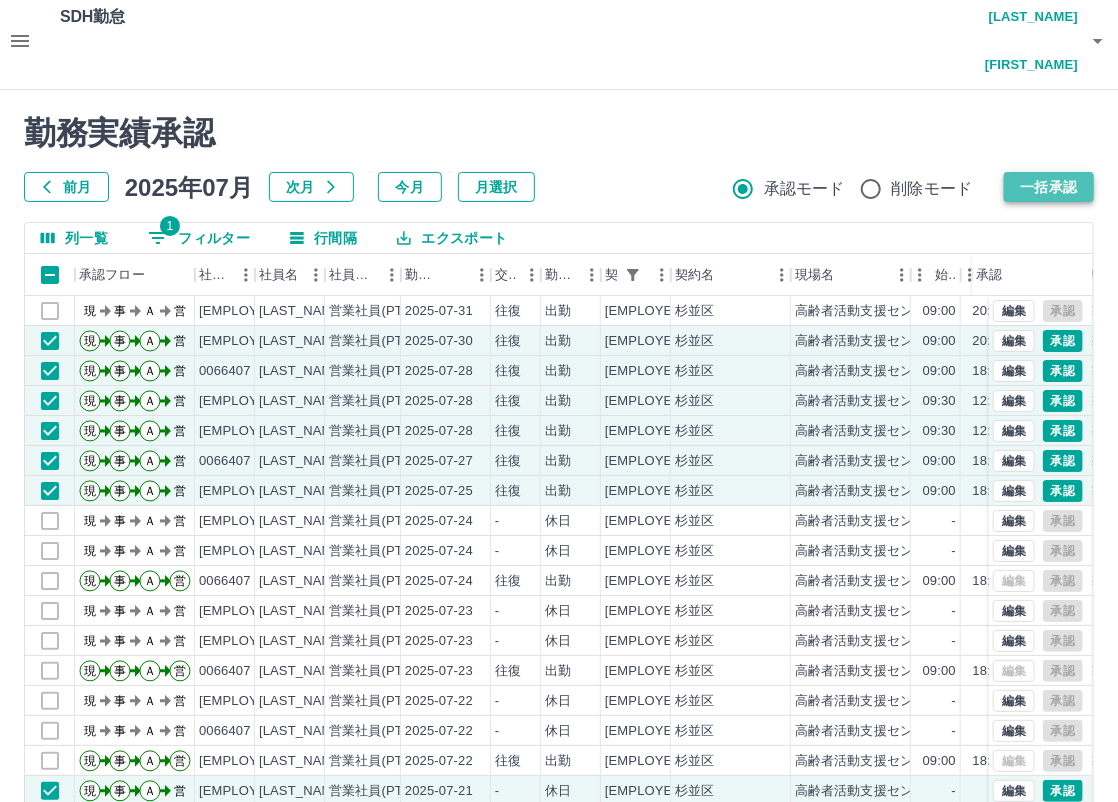 click on "一括承認" at bounding box center (1049, 187) 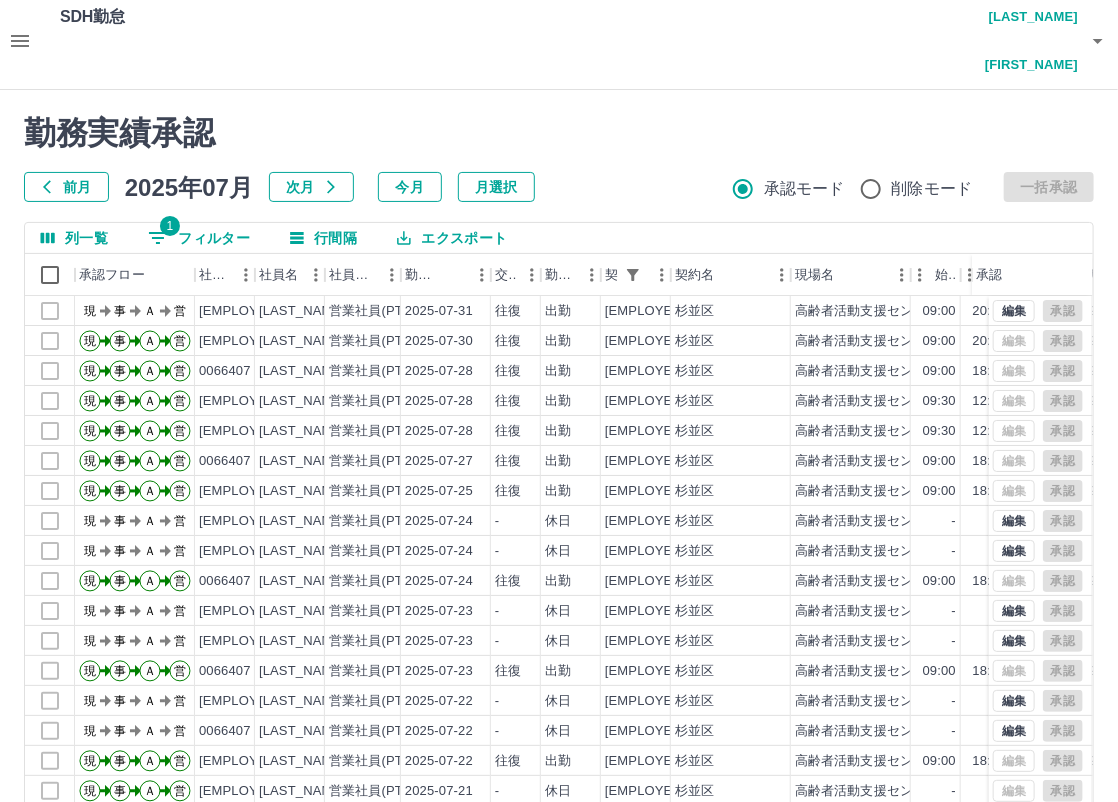 click on "勤務実績承認" at bounding box center (559, 133) 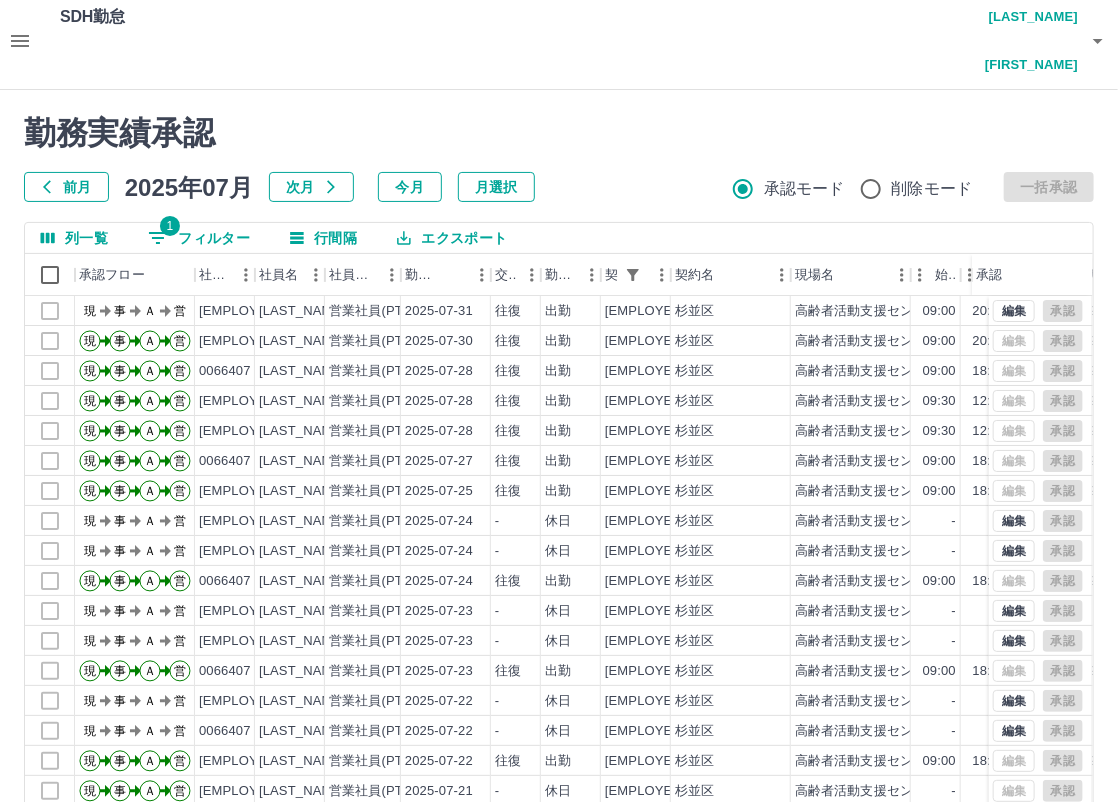 click on "1 フィルター" at bounding box center (199, 238) 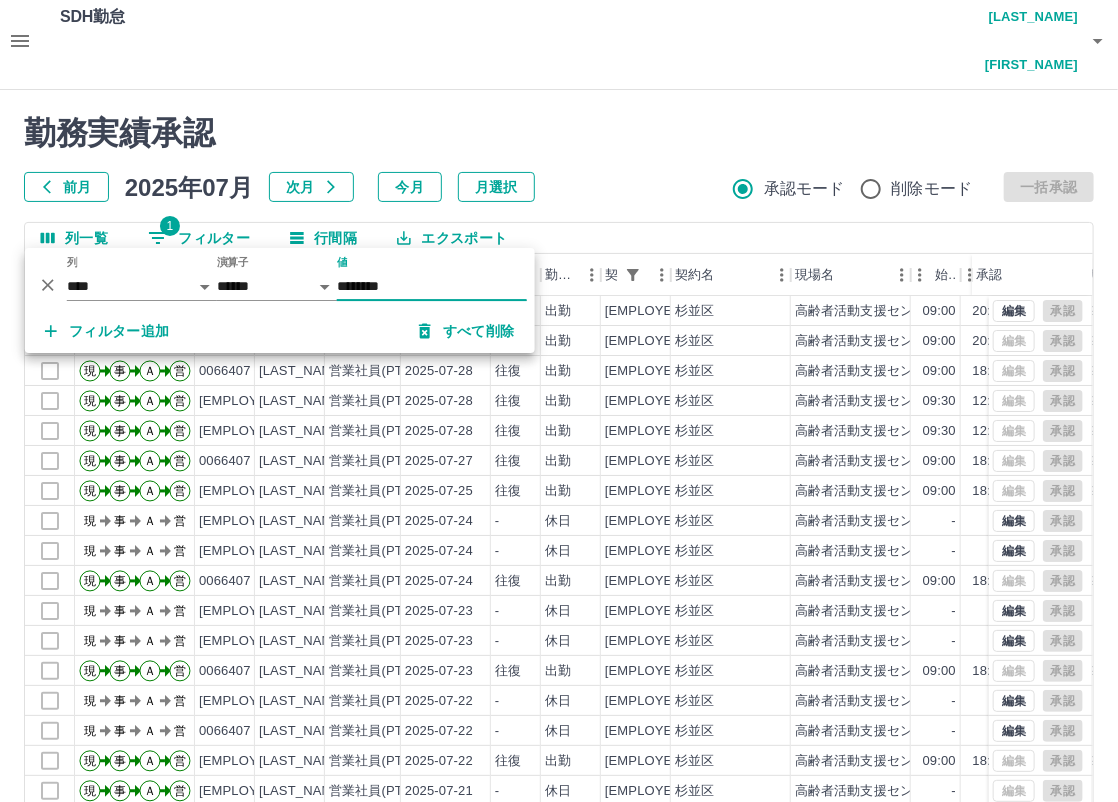 click on "すべて削除" at bounding box center (467, 331) 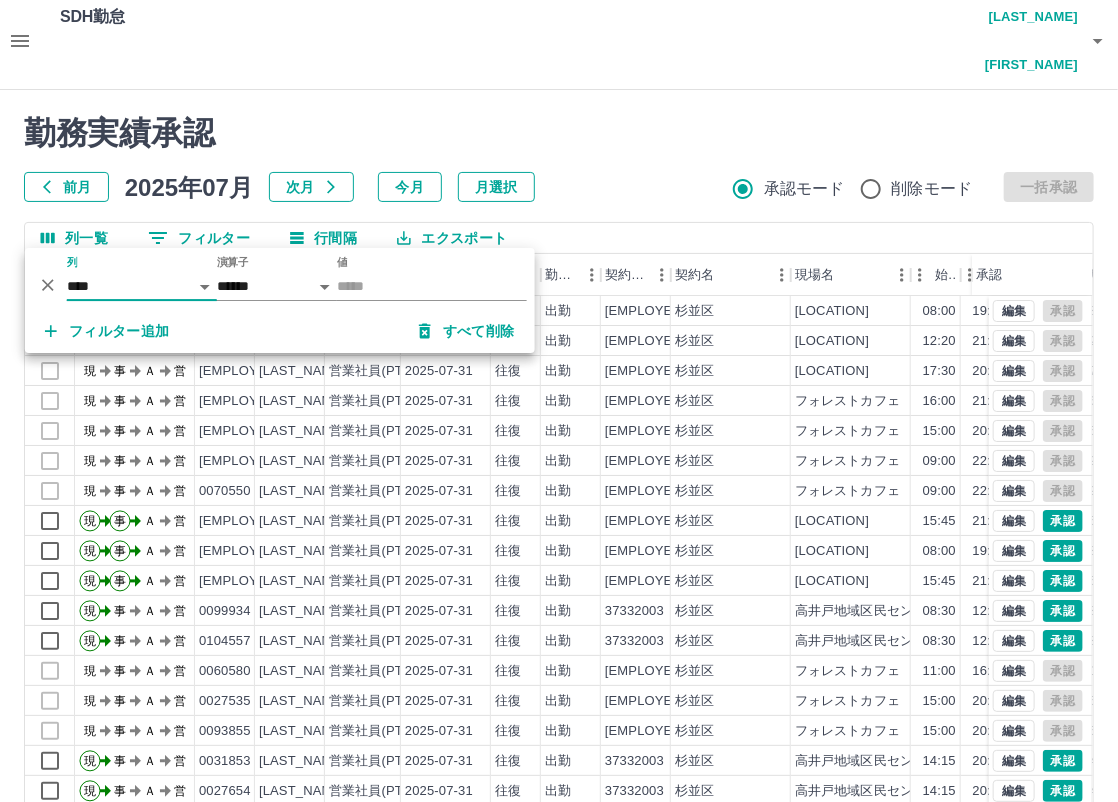 click on "**** *** **** *** *** **** ***** *** *** ** ** ** **** **** **** ** ** *** **** *****" at bounding box center (142, 286) 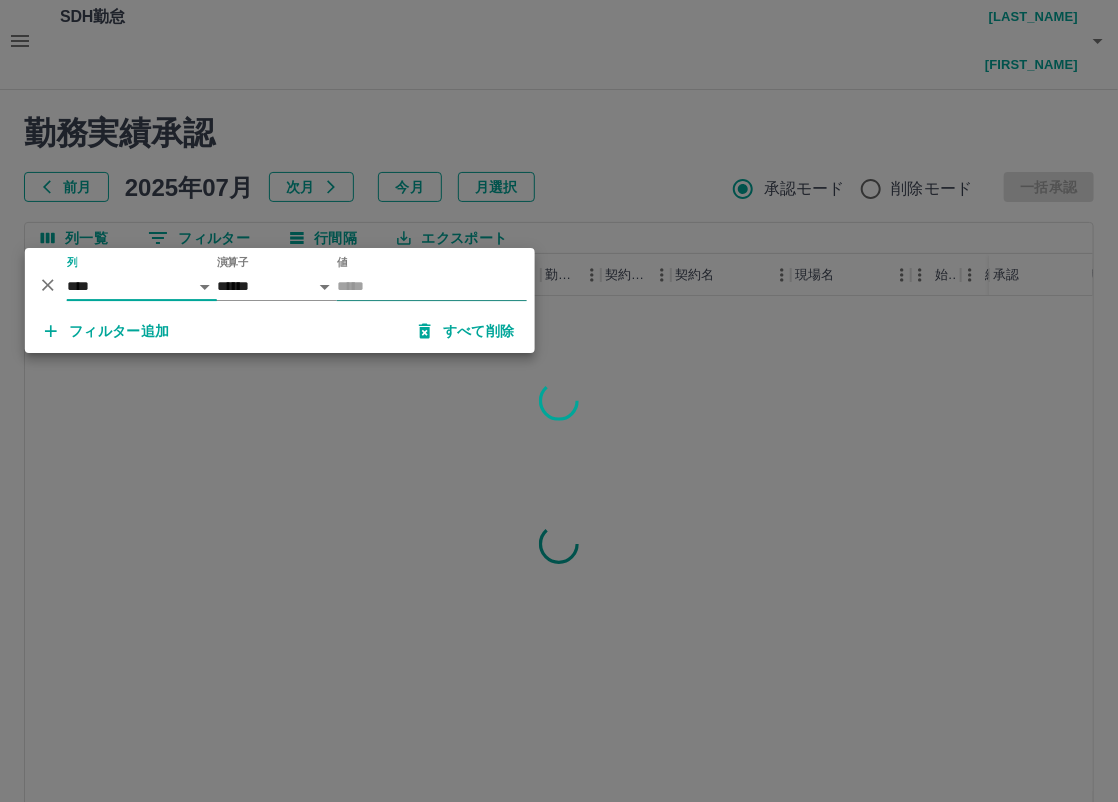 click on "値" at bounding box center (432, 286) 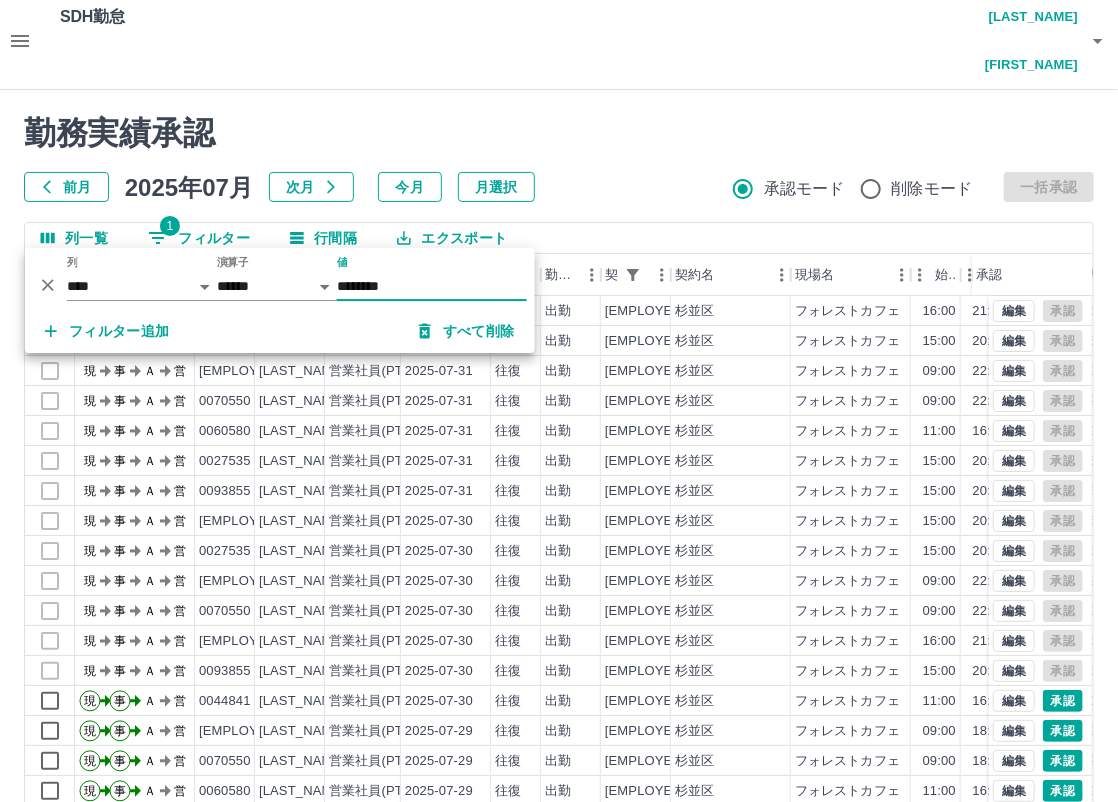 type on "********" 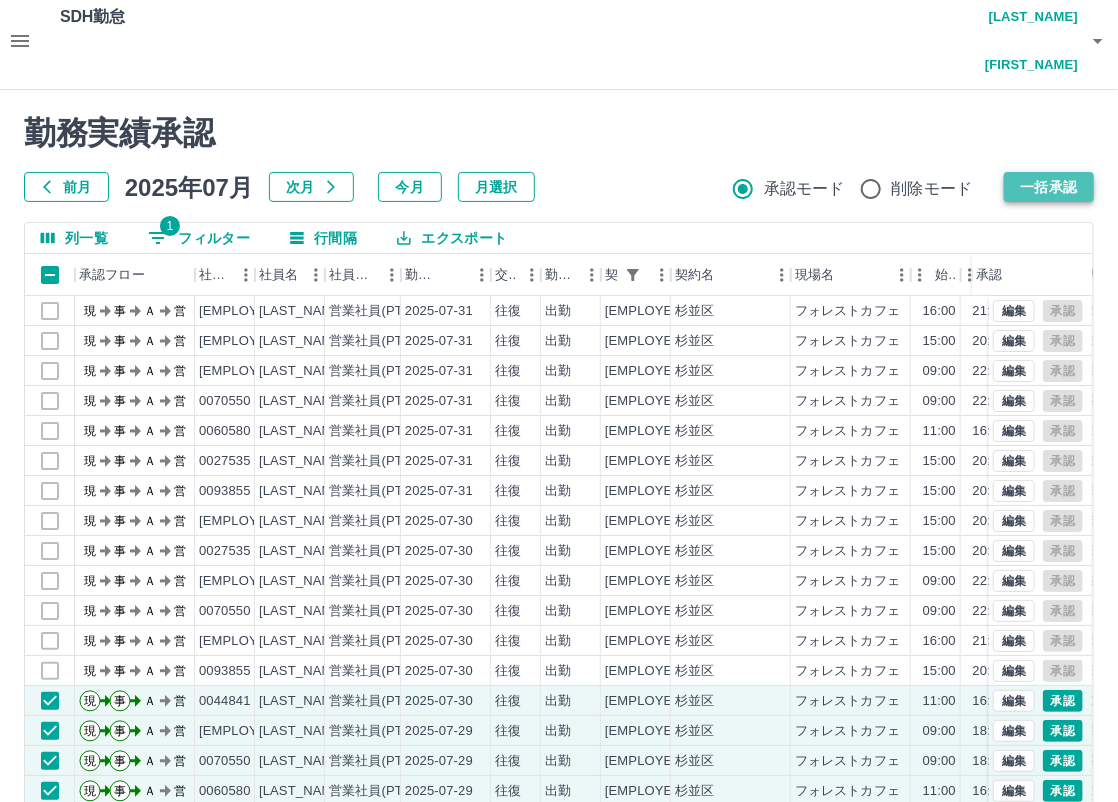 click on "一括承認" at bounding box center (1049, 187) 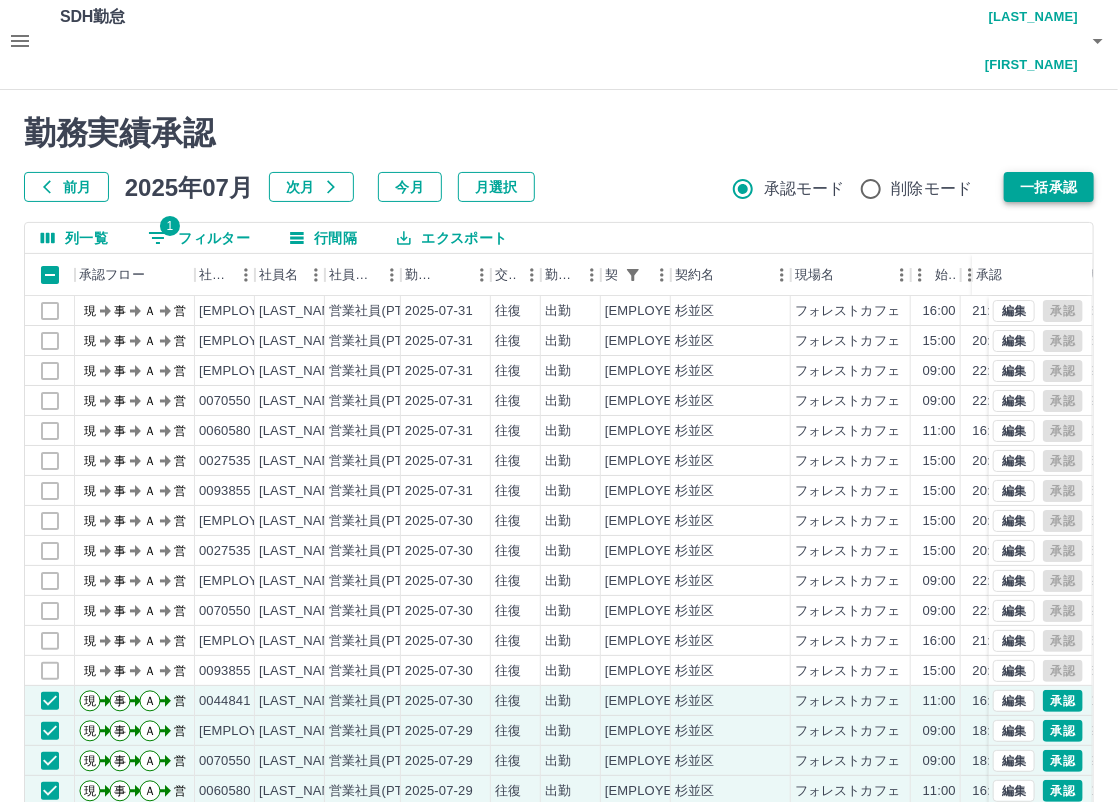 click on "一括承認" at bounding box center [1049, 187] 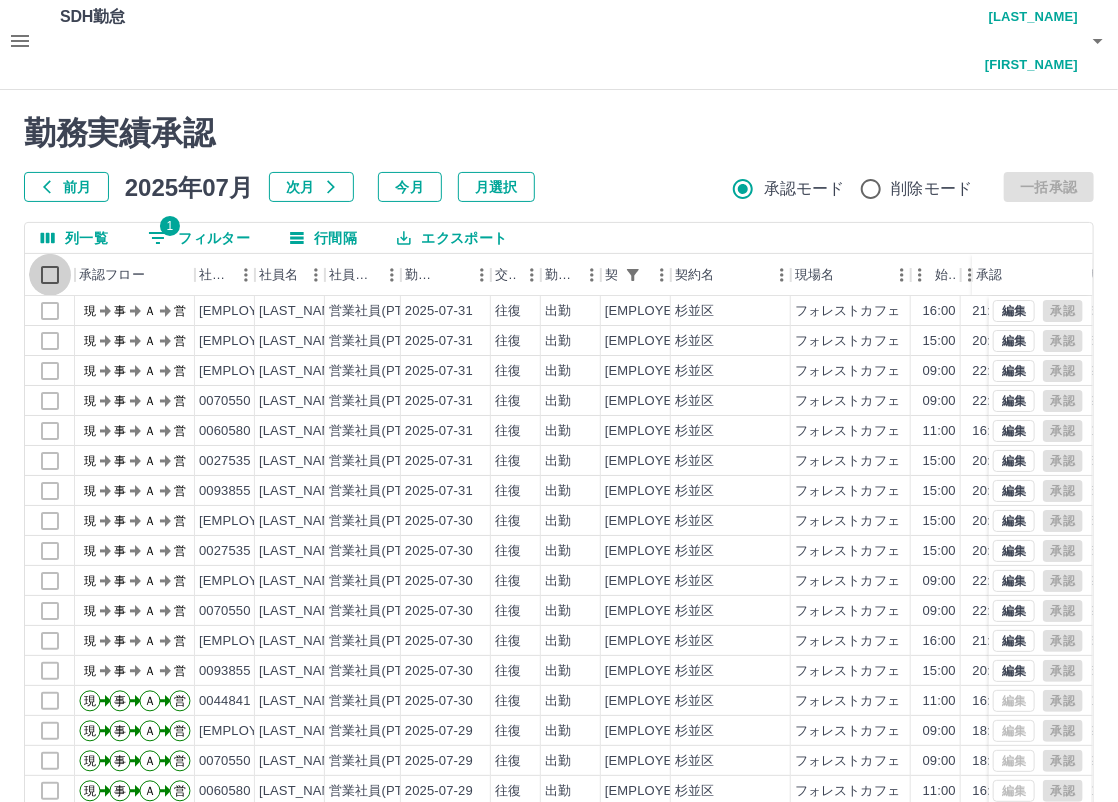 click on "勤務実績承認" at bounding box center (559, 133) 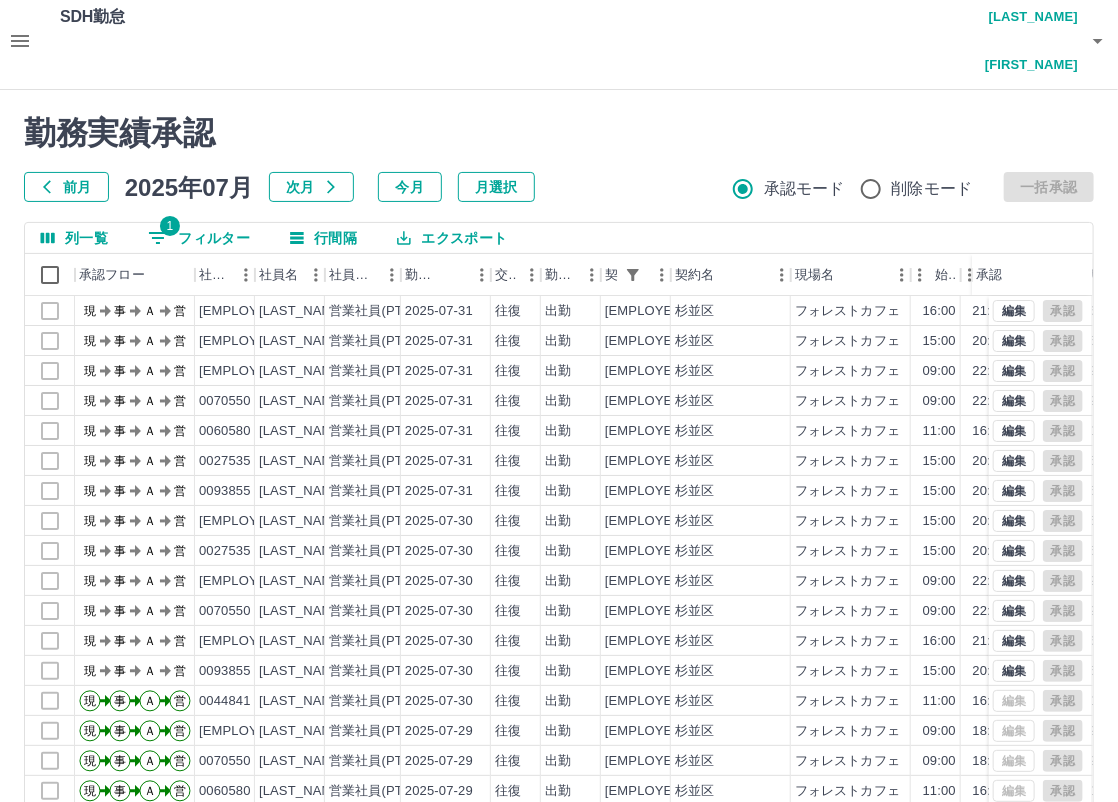 click 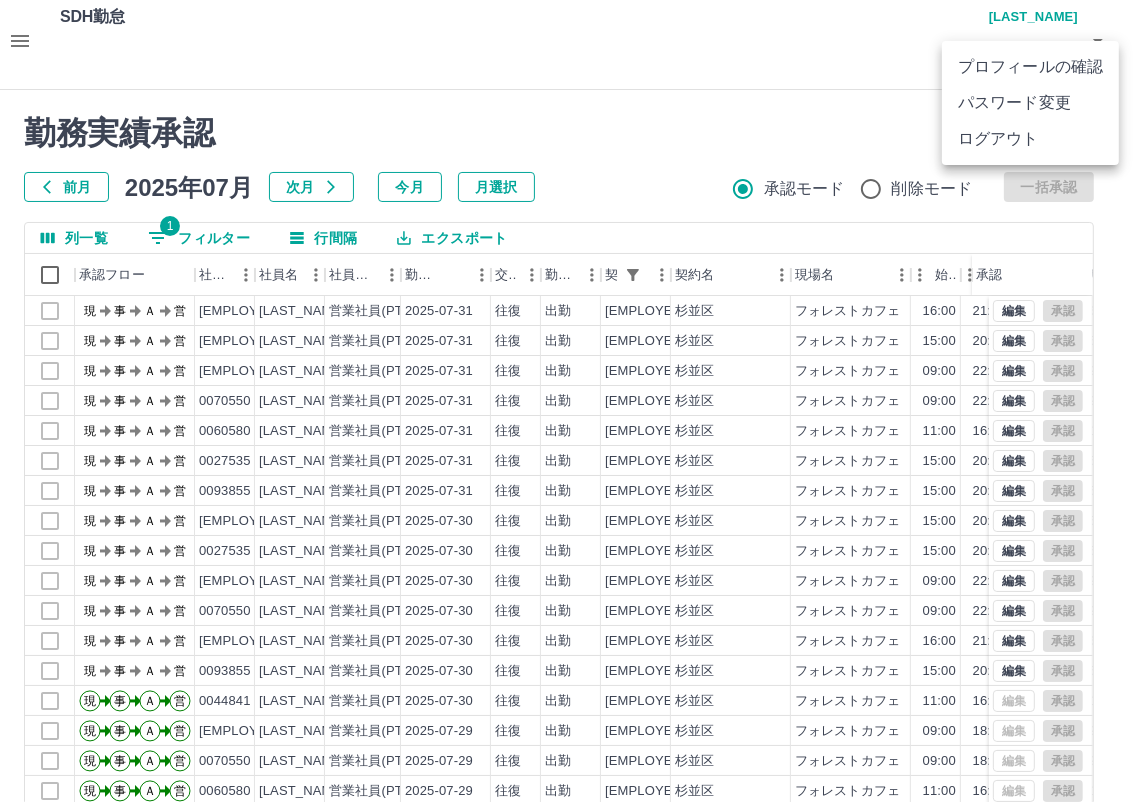 click on "ログアウト" at bounding box center (1030, 139) 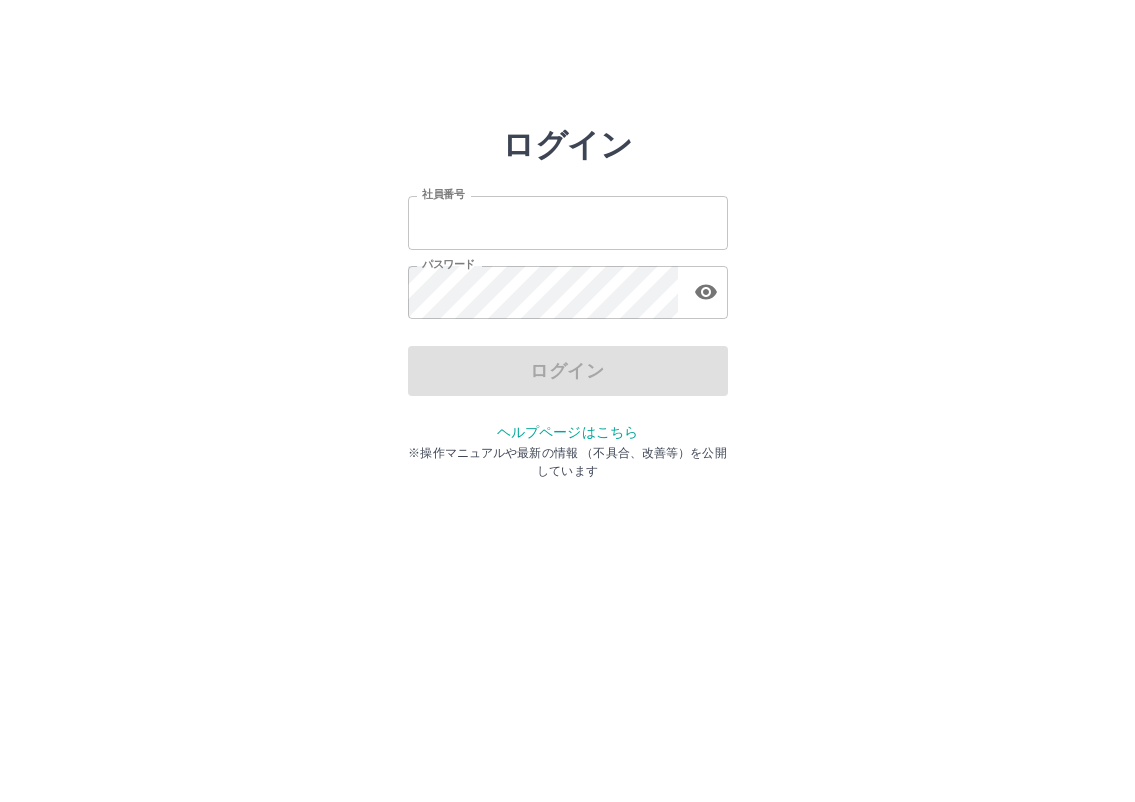 scroll, scrollTop: 0, scrollLeft: 0, axis: both 